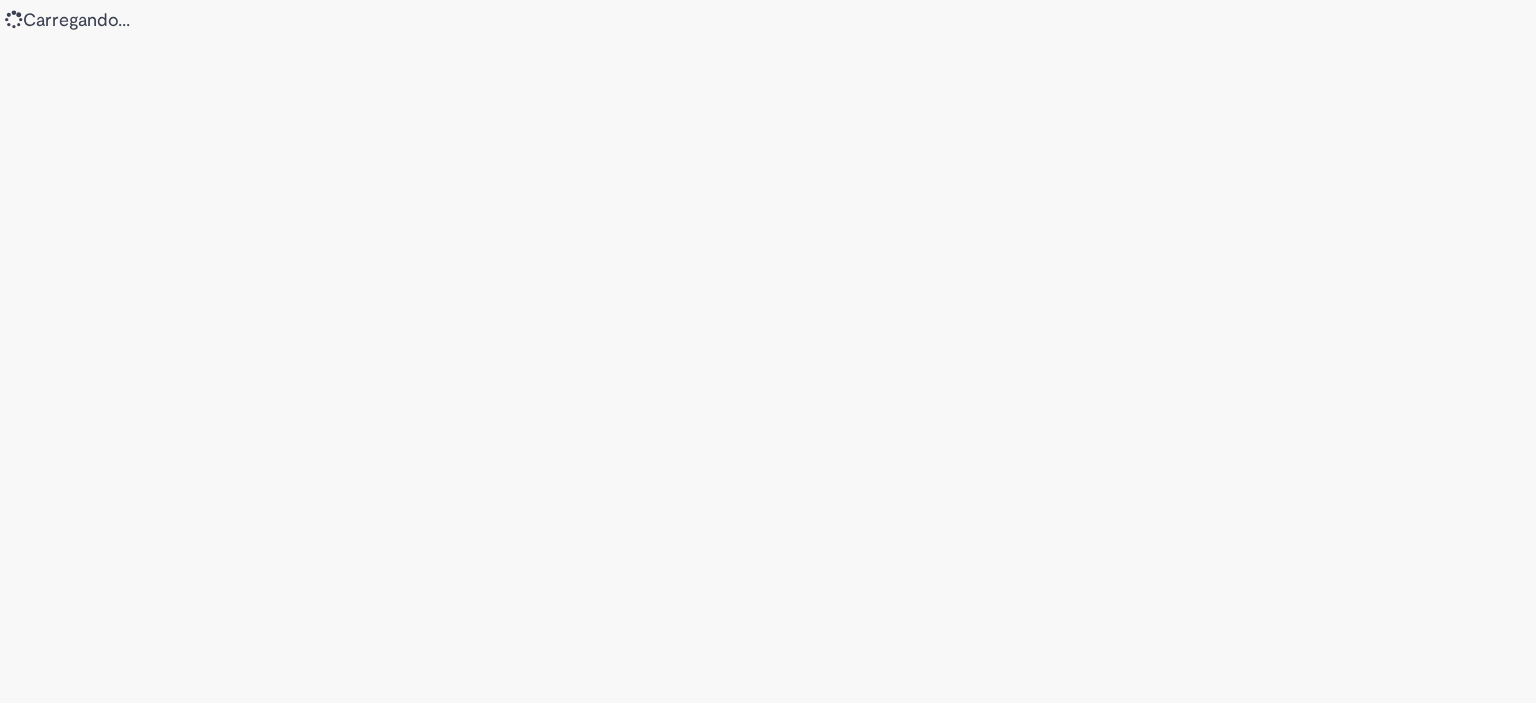 scroll, scrollTop: 0, scrollLeft: 0, axis: both 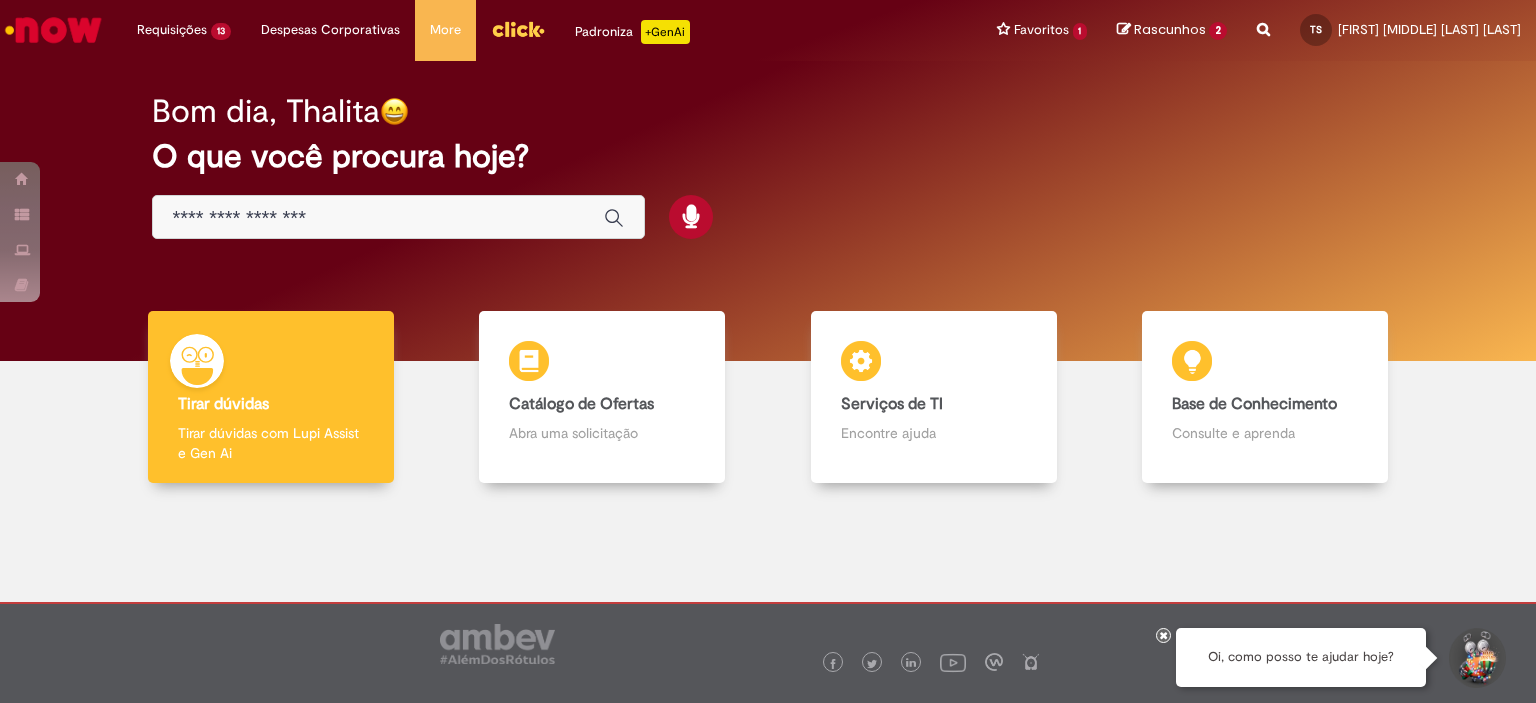 click at bounding box center (398, 217) 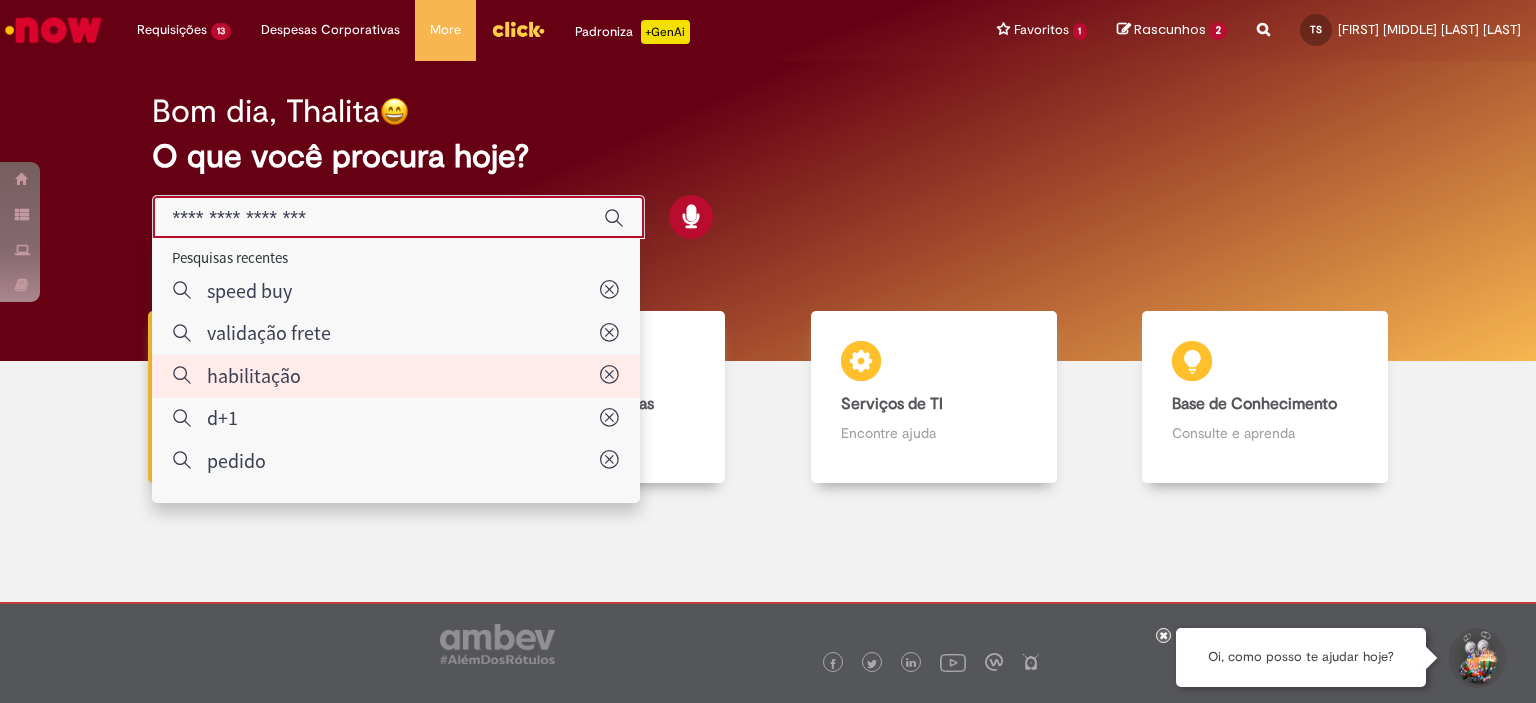type on "**********" 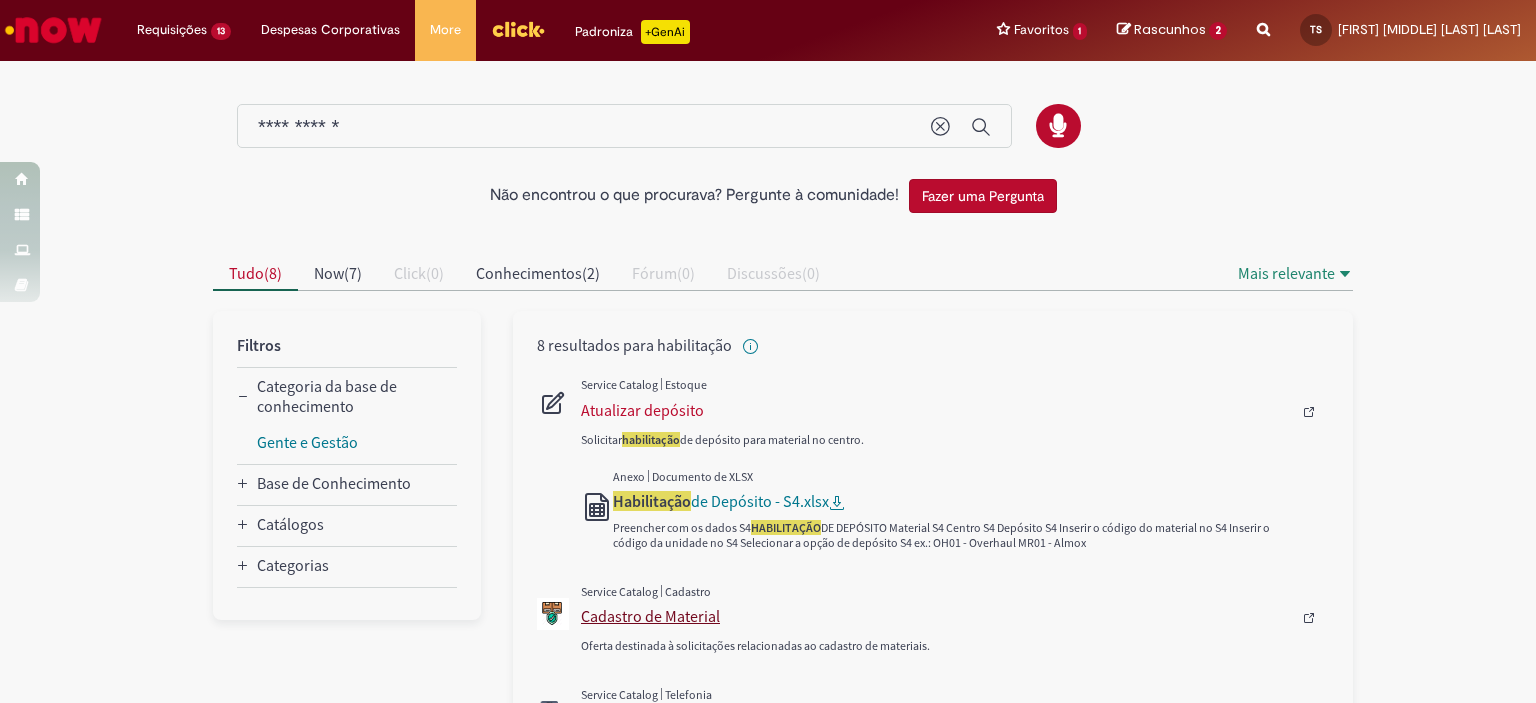 click on "Cadastro de Material" at bounding box center [936, 616] 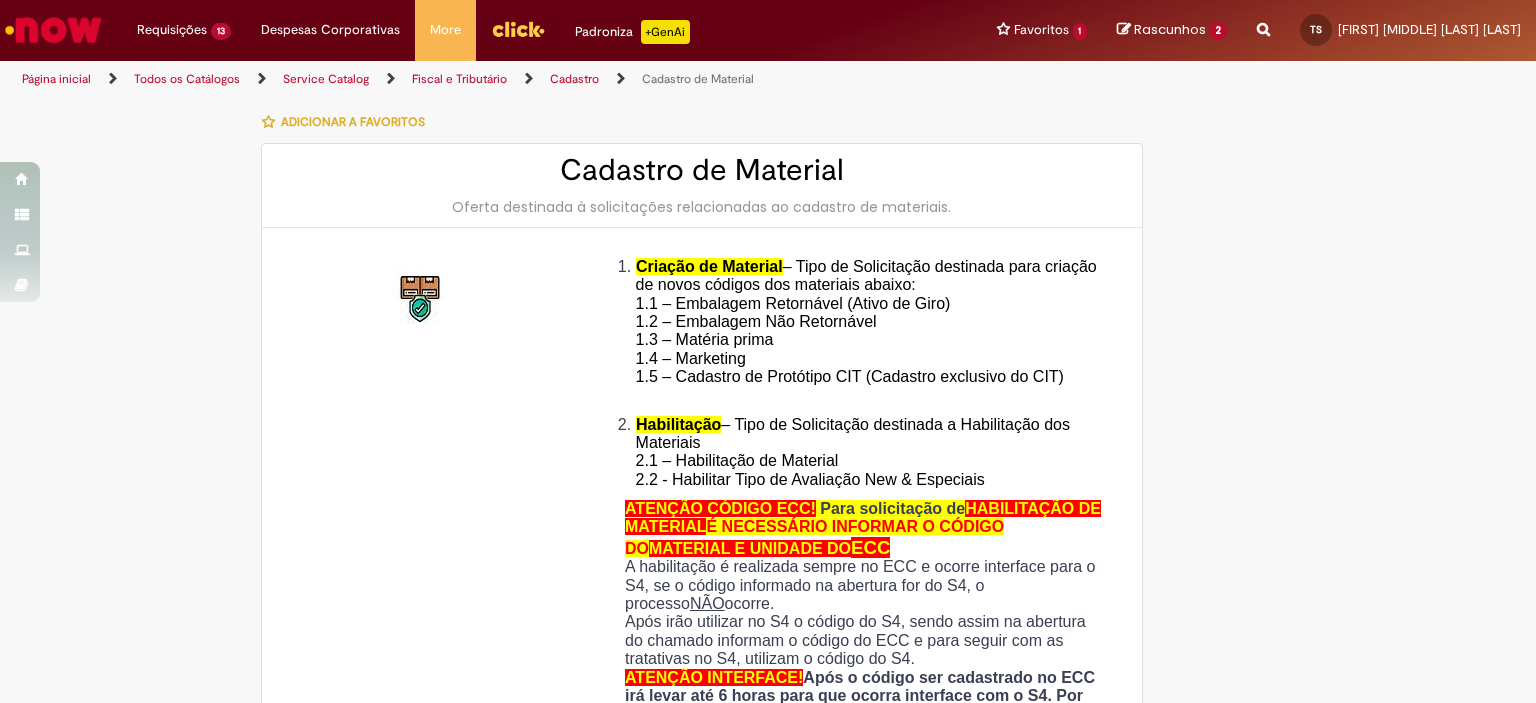 type on "********" 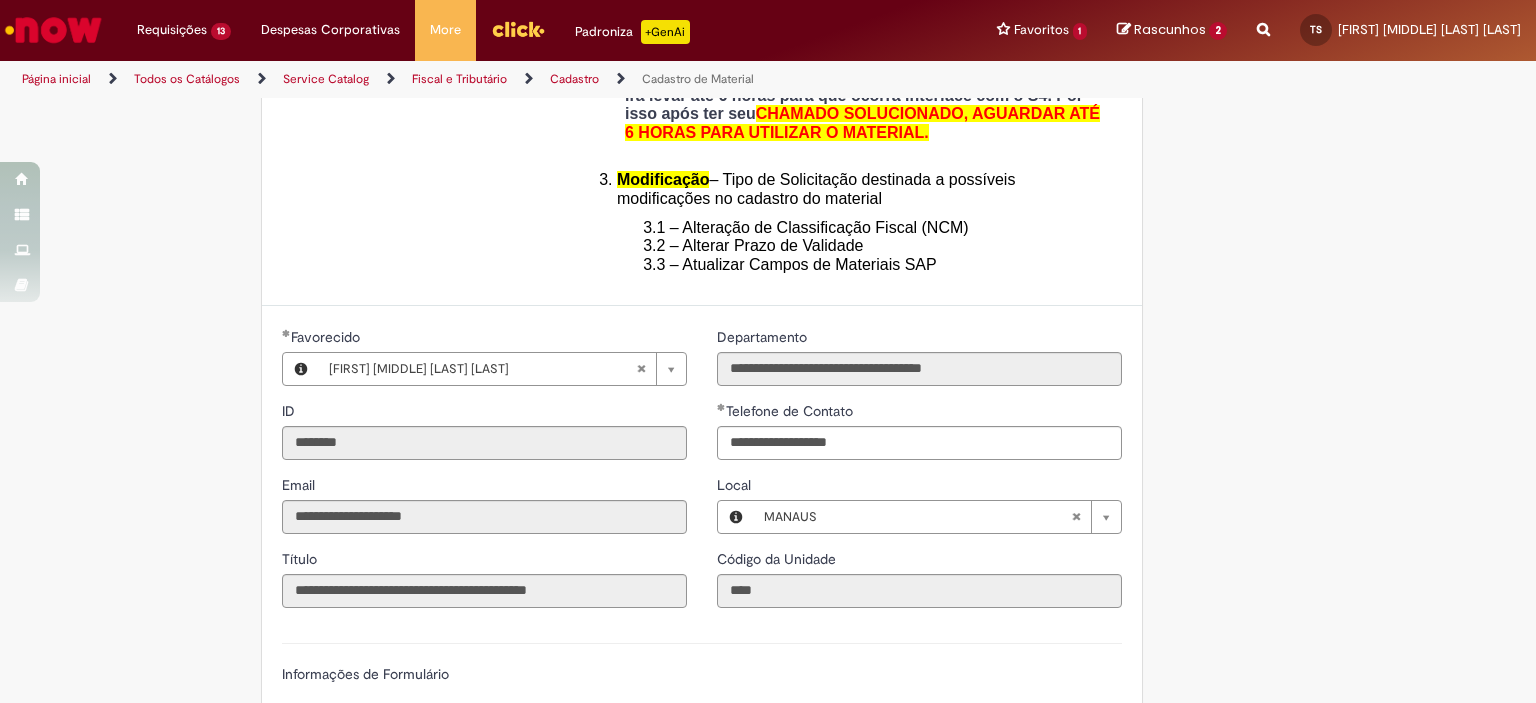 scroll, scrollTop: 1000, scrollLeft: 0, axis: vertical 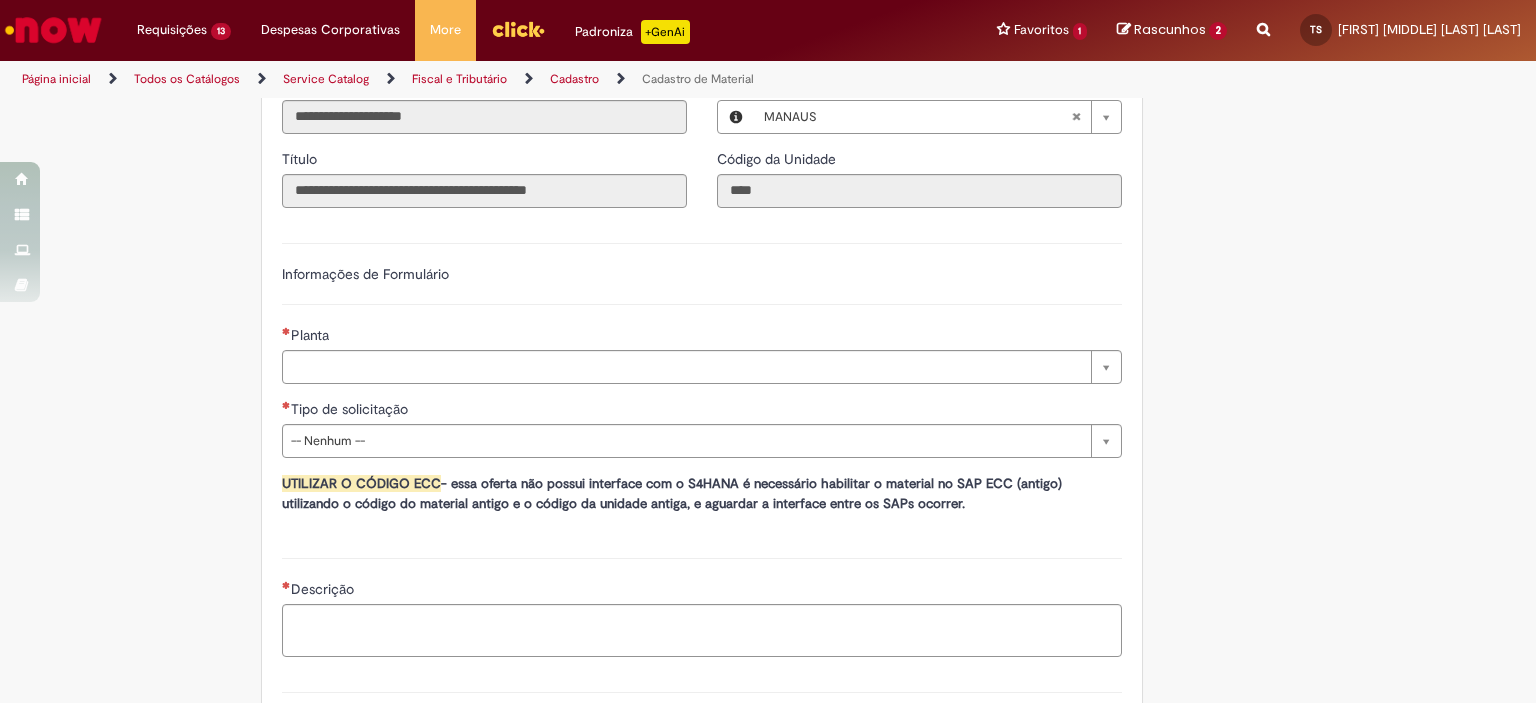 click on "**********" at bounding box center (702, 380) 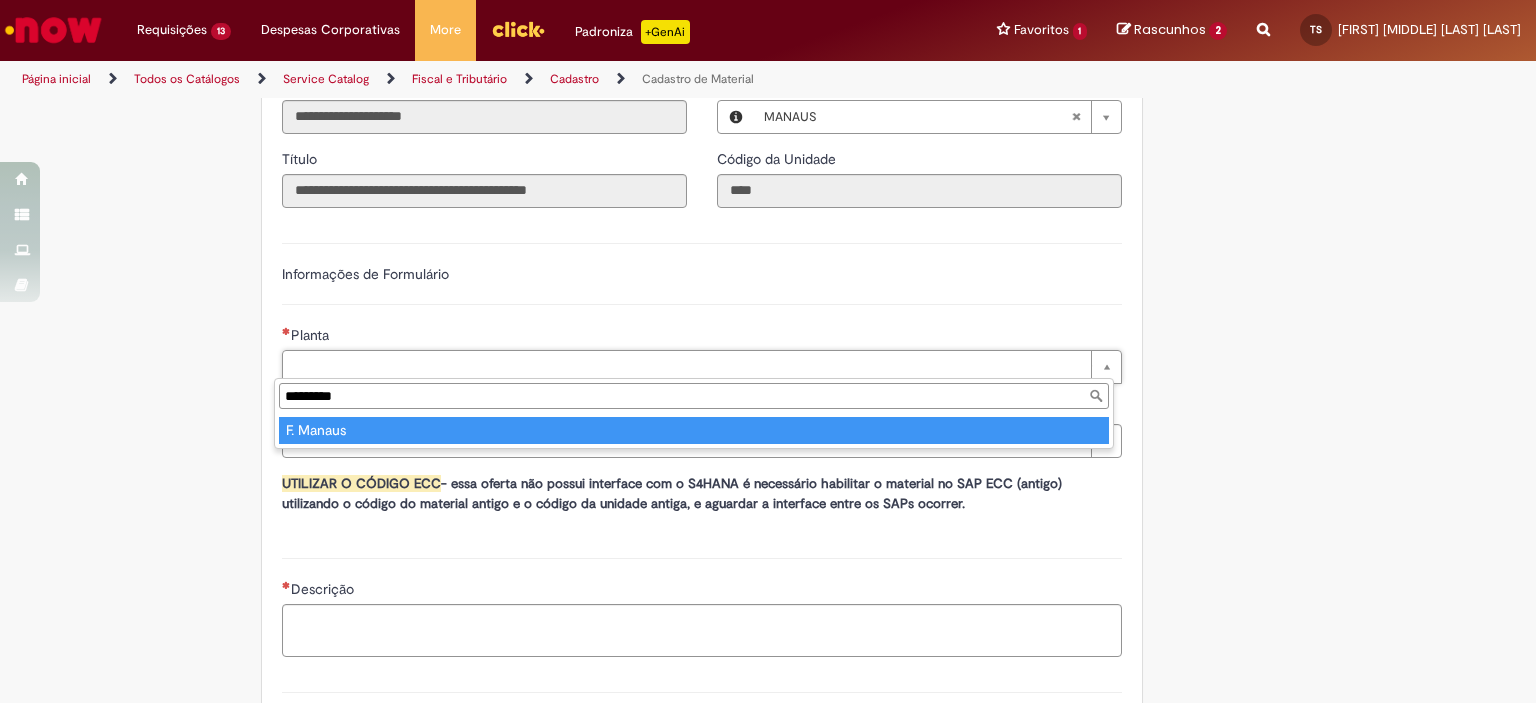 type on "*********" 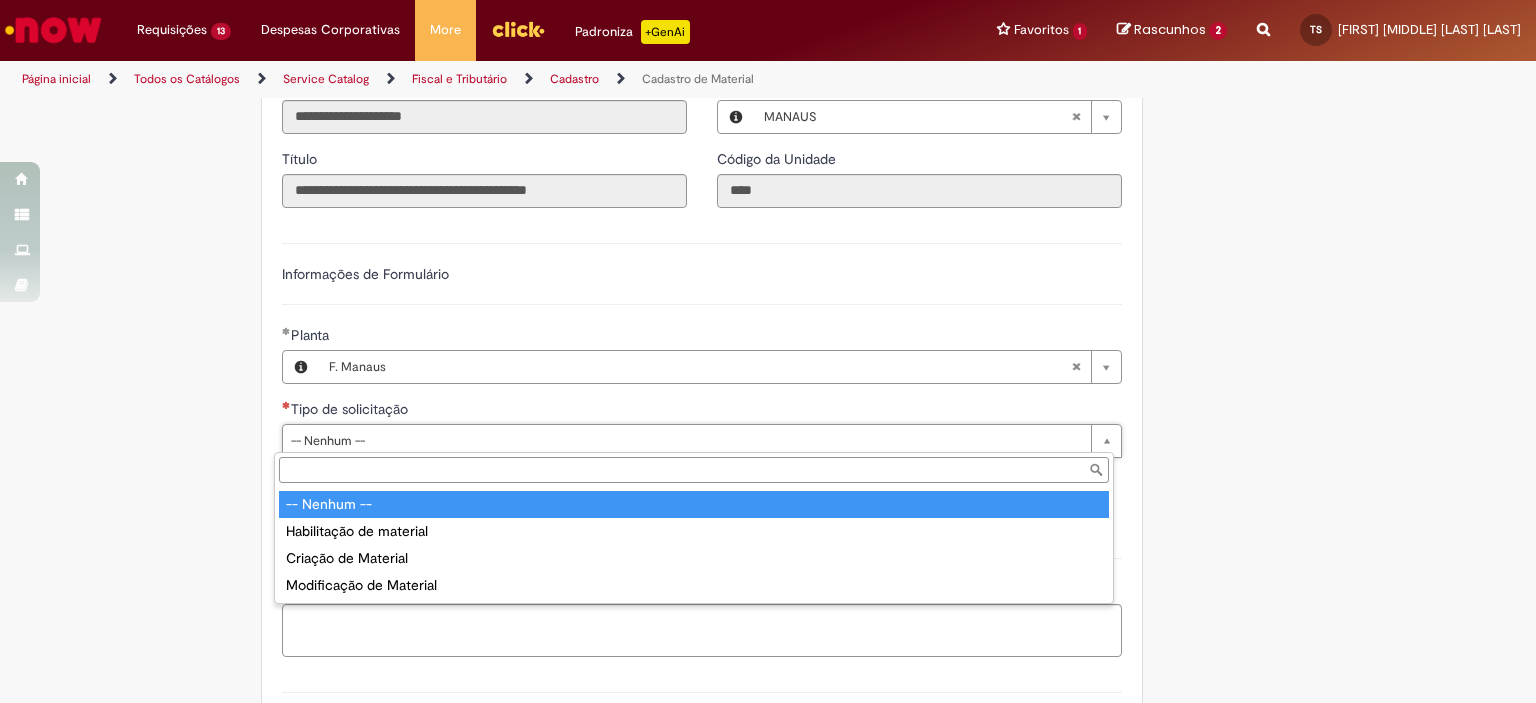 drag, startPoint x: 432, startPoint y: 445, endPoint x: 428, endPoint y: 467, distance: 22.36068 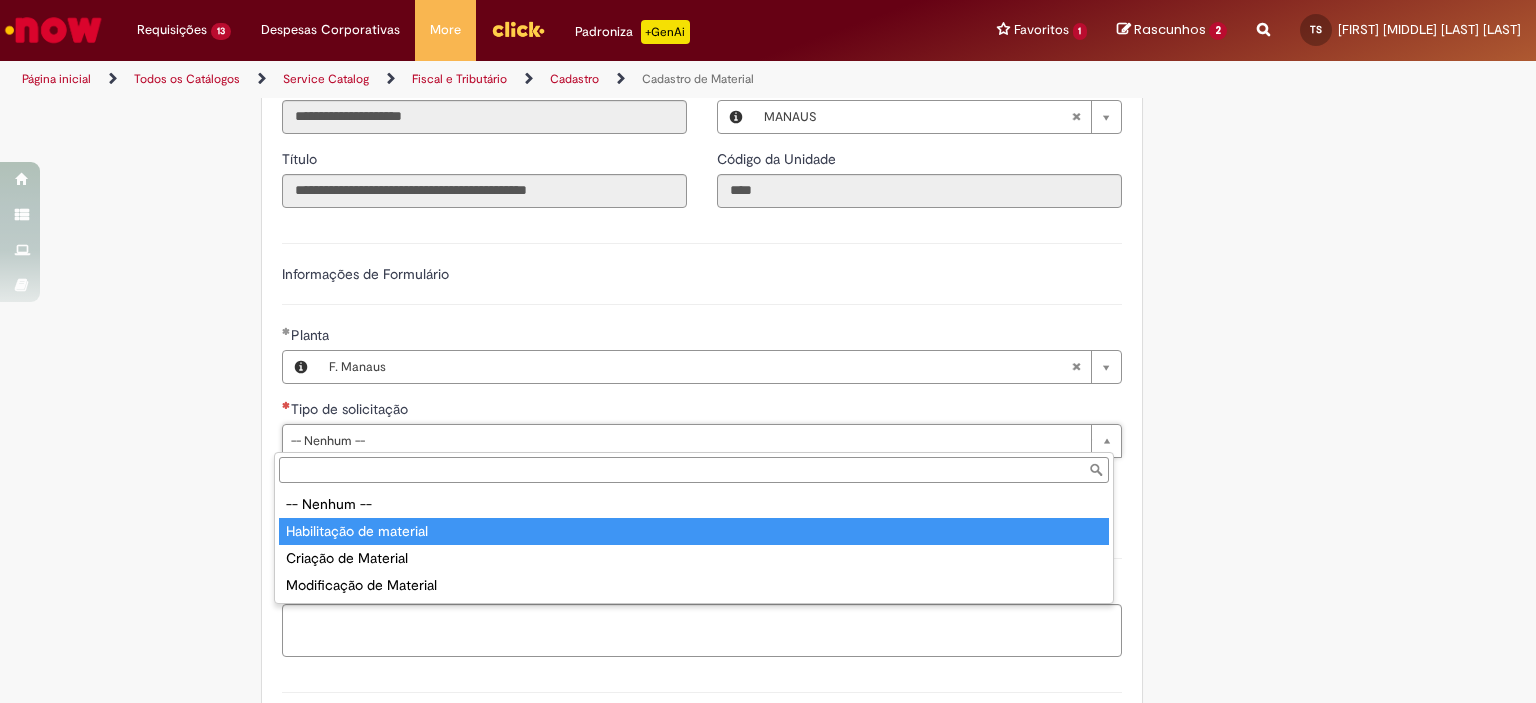 type on "**********" 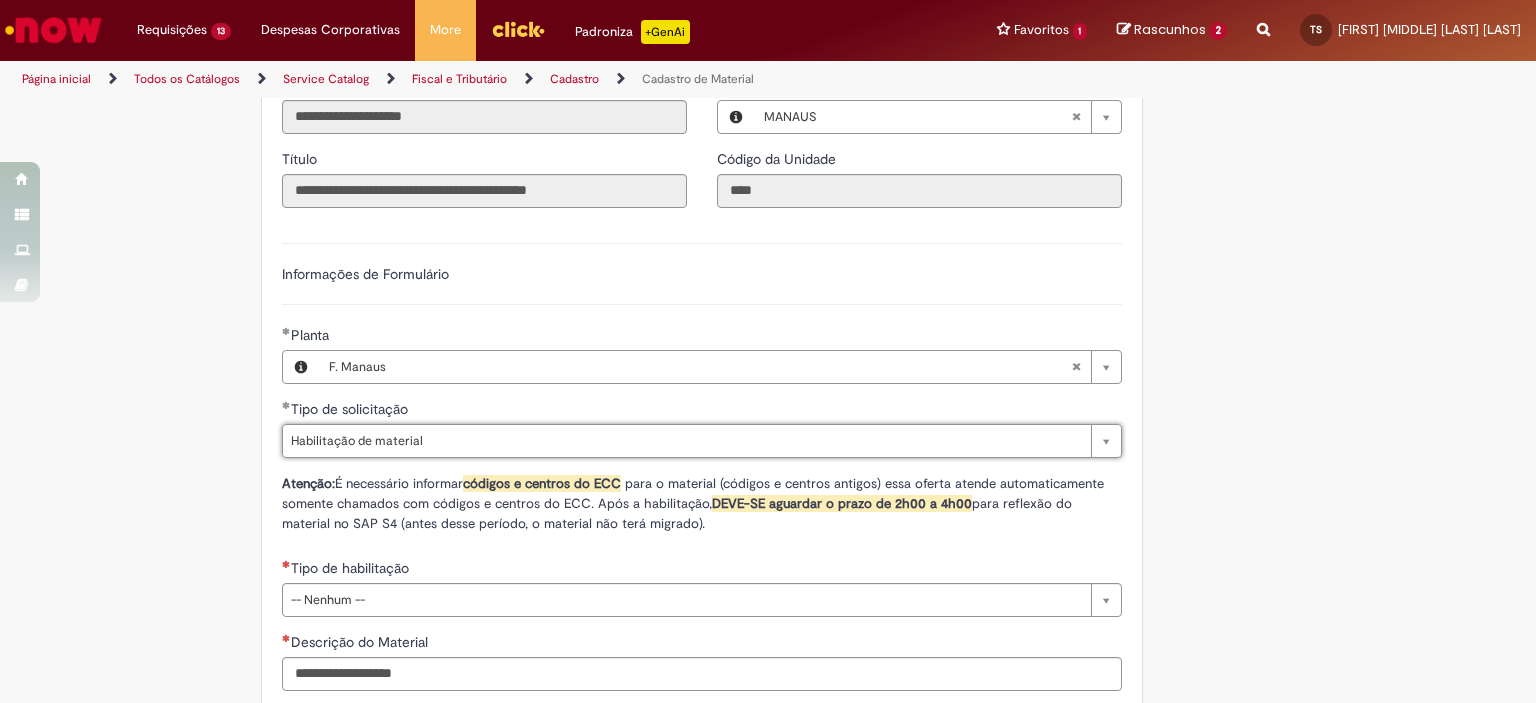 click on "Atenção:  É necessário informar  códigos e centros do ECC   para o material (códigos e centros antigos) essa oferta atende automaticamente somente chamados com códigos e centros do ECC. Após a habilitação,  DEVE-SE aguardar o prazo de 2h00 a 4h00  para reflexão do material no SAP S4 (antes desse período, o material não terá migrado)." at bounding box center [702, 508] 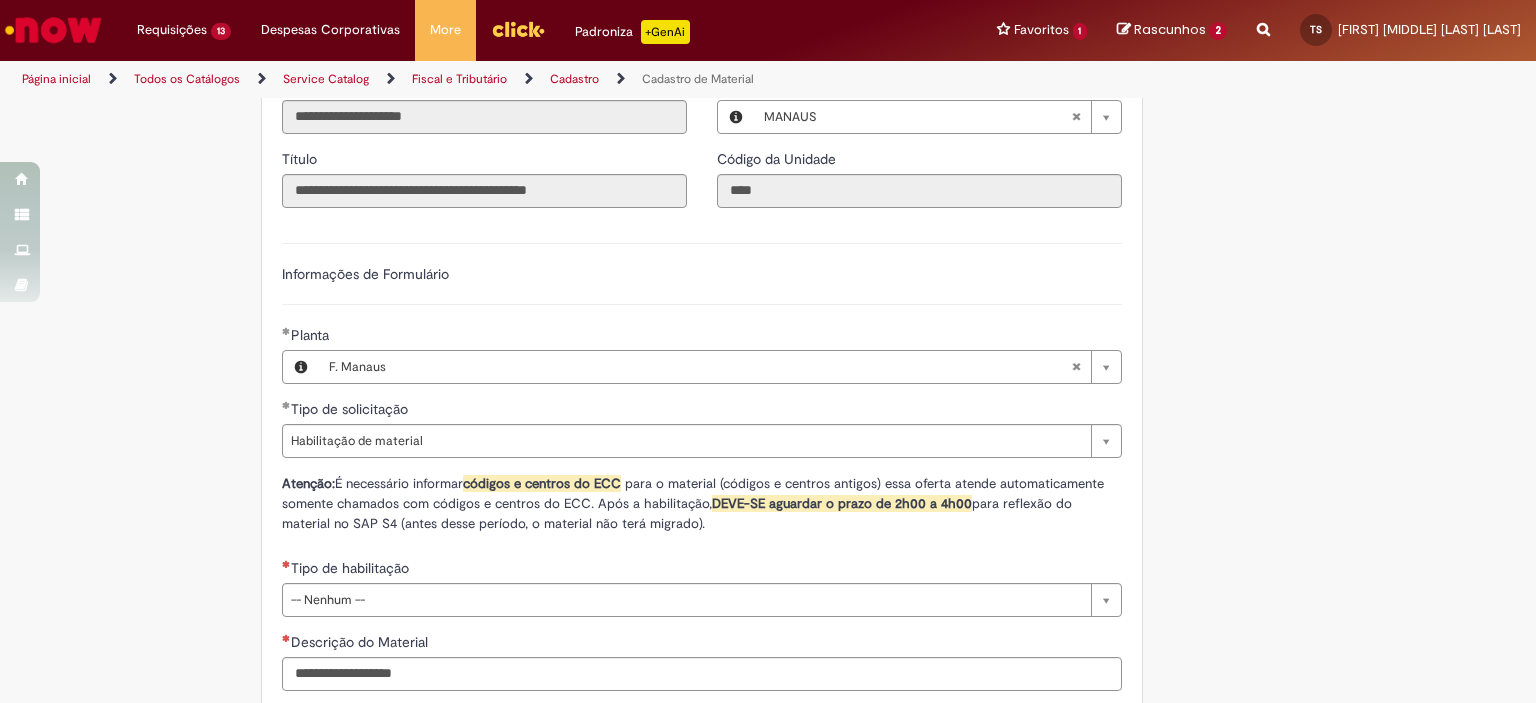 scroll, scrollTop: 1100, scrollLeft: 0, axis: vertical 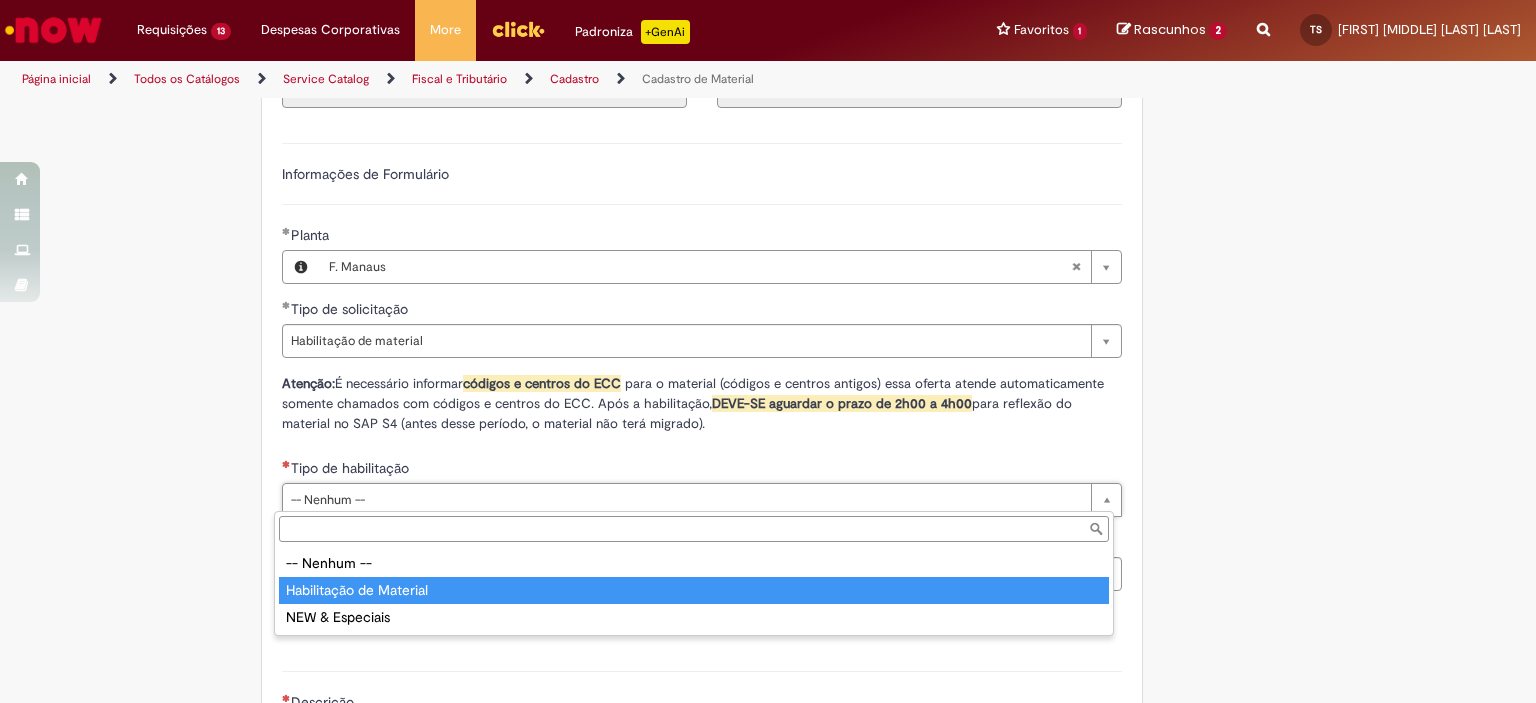type on "**********" 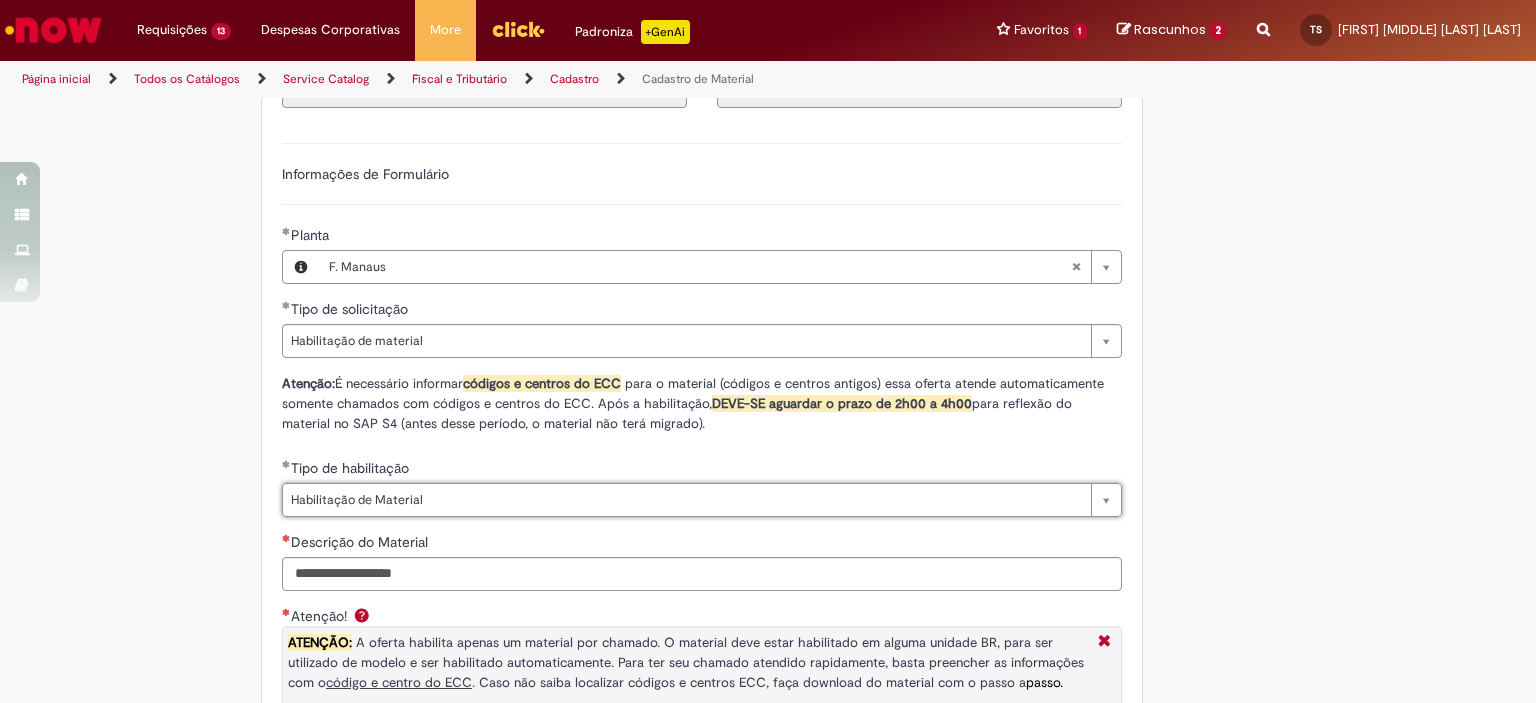 click on "Adicionar a Favoritos
Cadastro de Material
Oferta destinada à solicitações relacionadas ao cadastro de materiais.
Criação de Material  – Tipo de Solicitação destinada para criação de novos códigos dos materiais abaixo:       1.1 – Embalagem Retornável (Ativo de Giro)       1.2 – Embalagem Não Retornável        1.3 – Matéria prima       1.4 – Marketing       1.5 – Cadastro de Protótipo CIT (Cadastro exclusivo do CIT)
Habilitação  – Tipo de Solicitação destinada a Habilitação dos Materiais       2.1 – Habilitação de Material       2.2 - Habilitar Tipo de Avaliação New & Especiais
ATENÇÃO CÓDIGO ECC!   Para solicitação de  HABILITAÇÃO DE MATERIAL  É NECESSÁRIO INFORMAR O CÓDIGO DO  MATERIAL E UNIDADE DO  ECC
NÃO  ocorre.
ATENÇÃO INTERFACE!
Modificação" at bounding box center (670, 323) 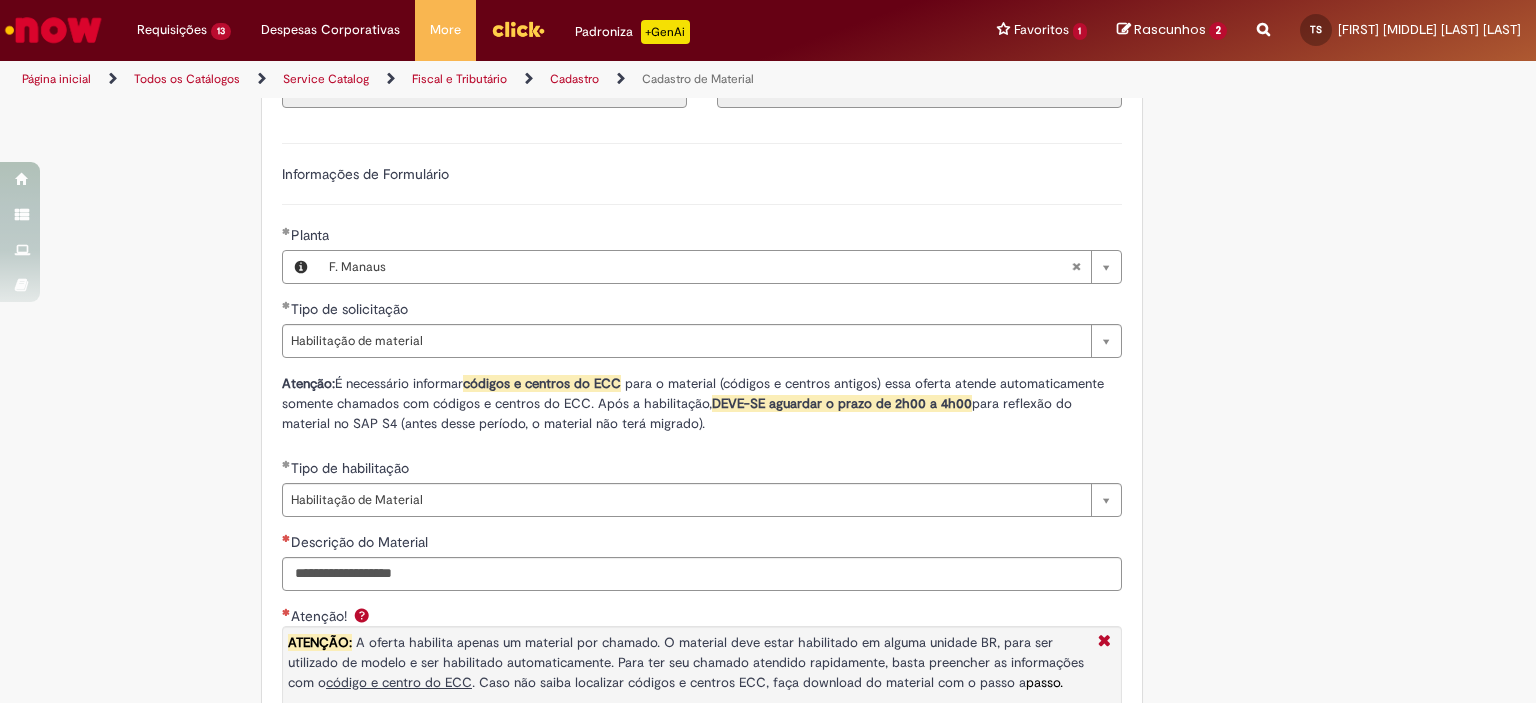 scroll, scrollTop: 1200, scrollLeft: 0, axis: vertical 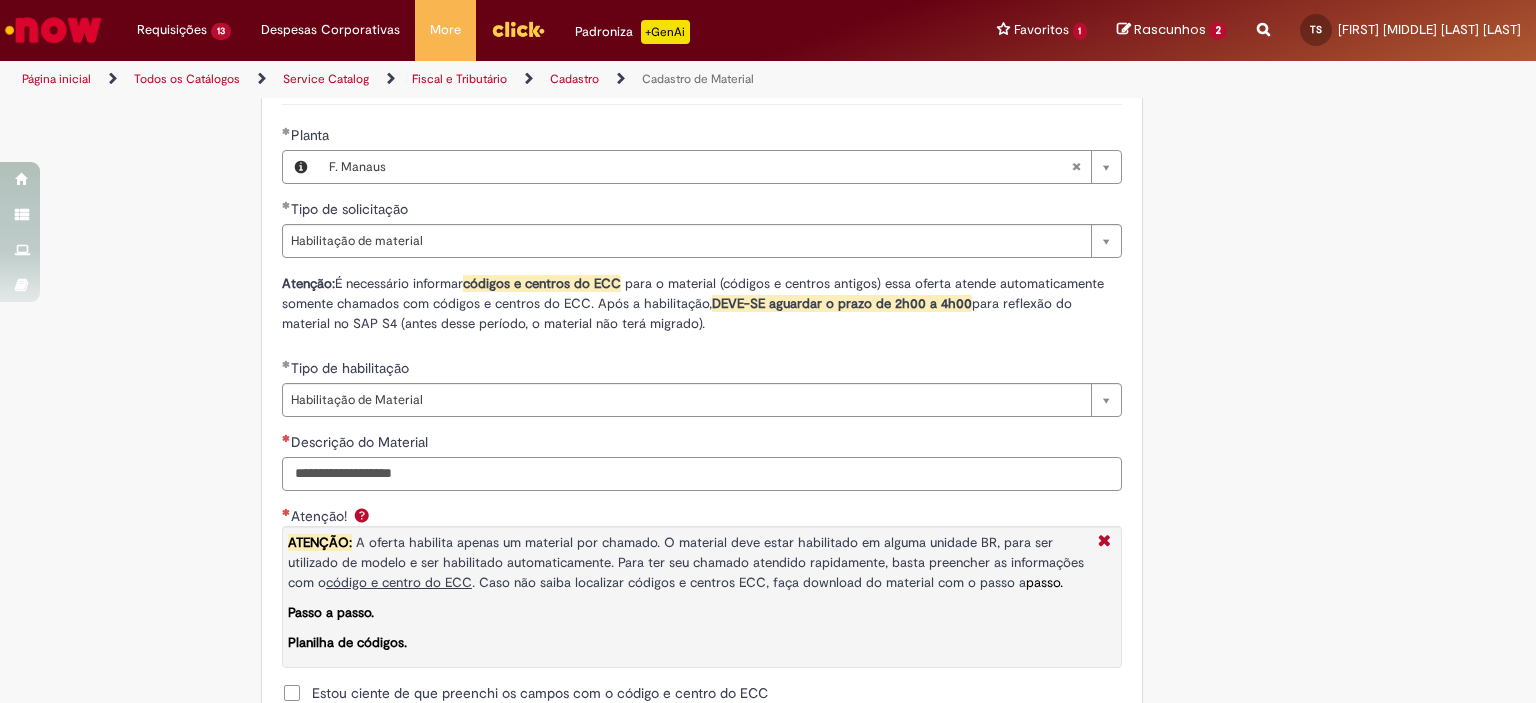click on "Descrição do Material" at bounding box center [702, 474] 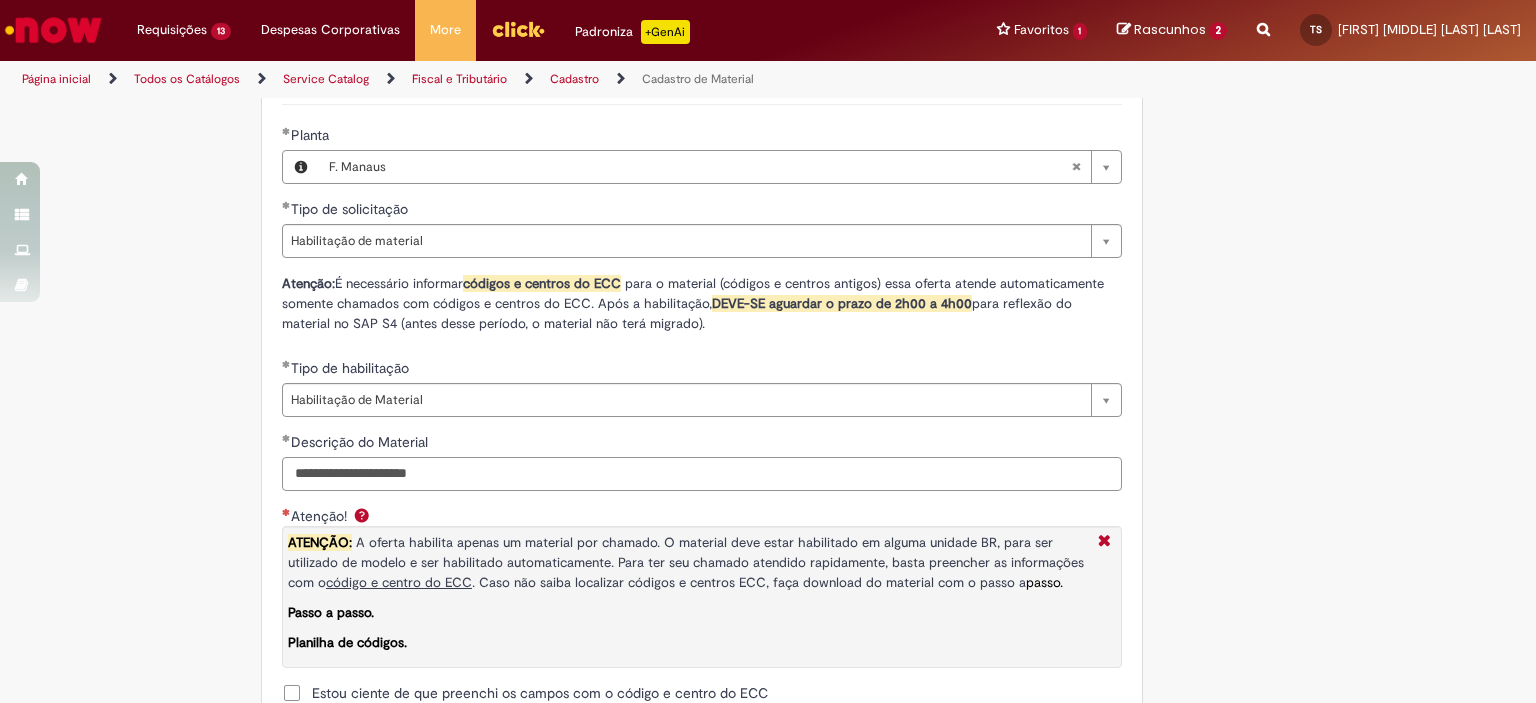 scroll, scrollTop: 1400, scrollLeft: 0, axis: vertical 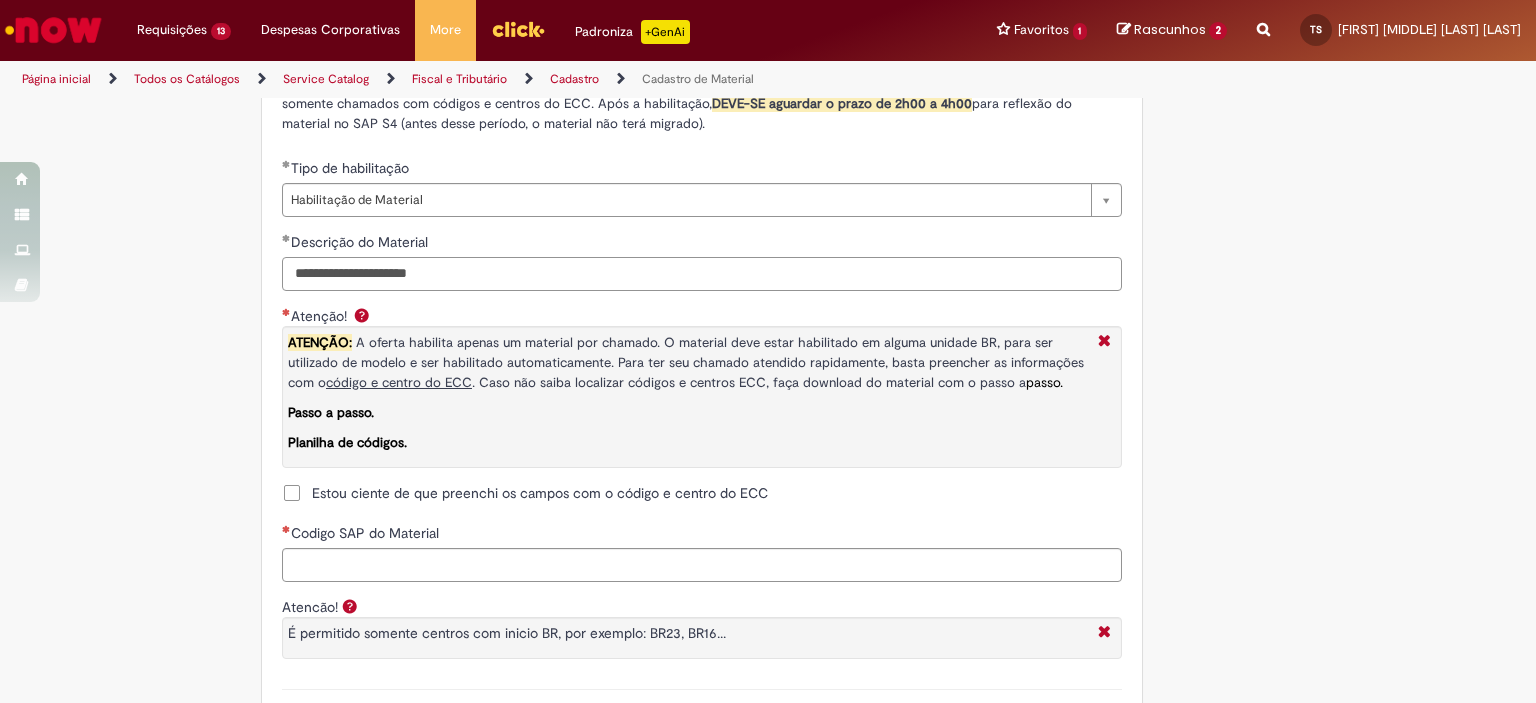 type on "**********" 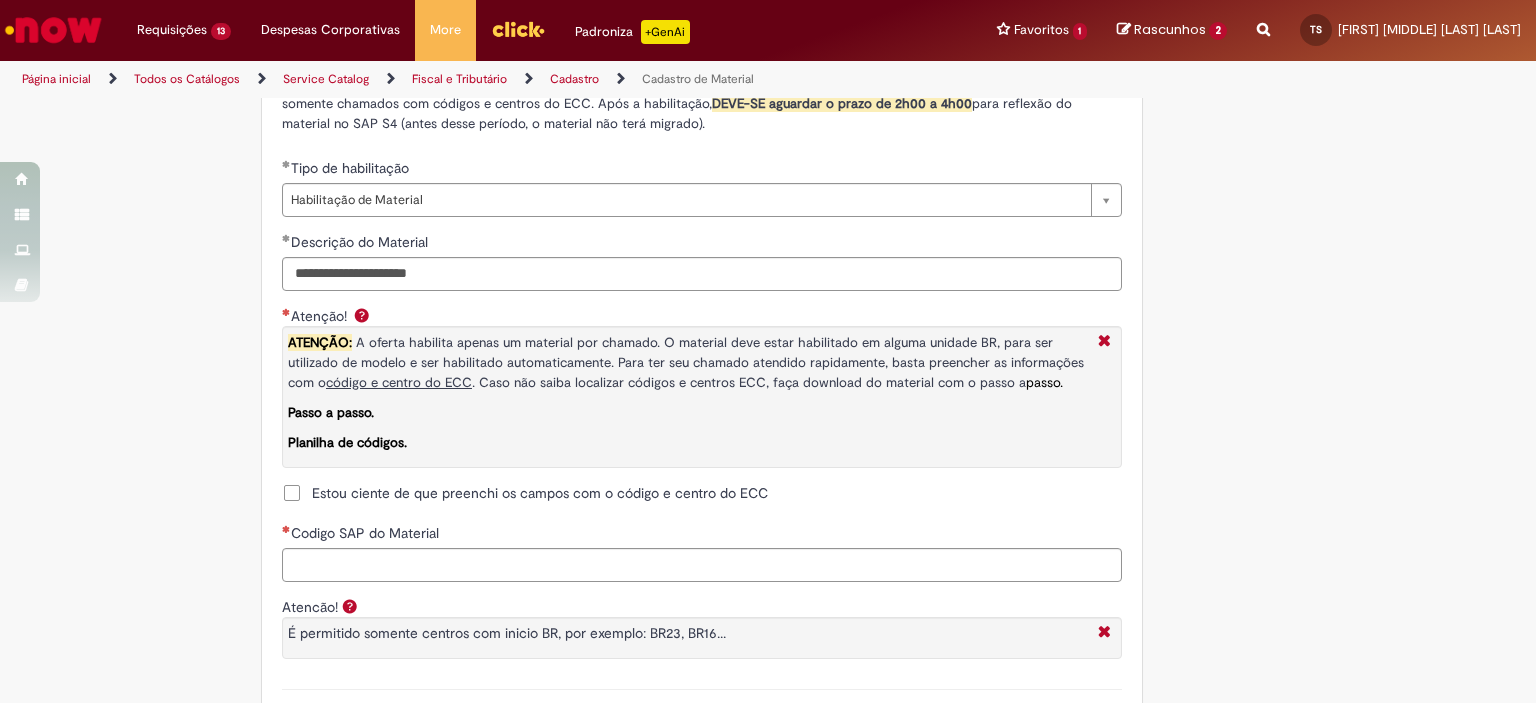 click on "Estou ciente de que preenchi os campos com o código e centro do ECC" at bounding box center (540, 493) 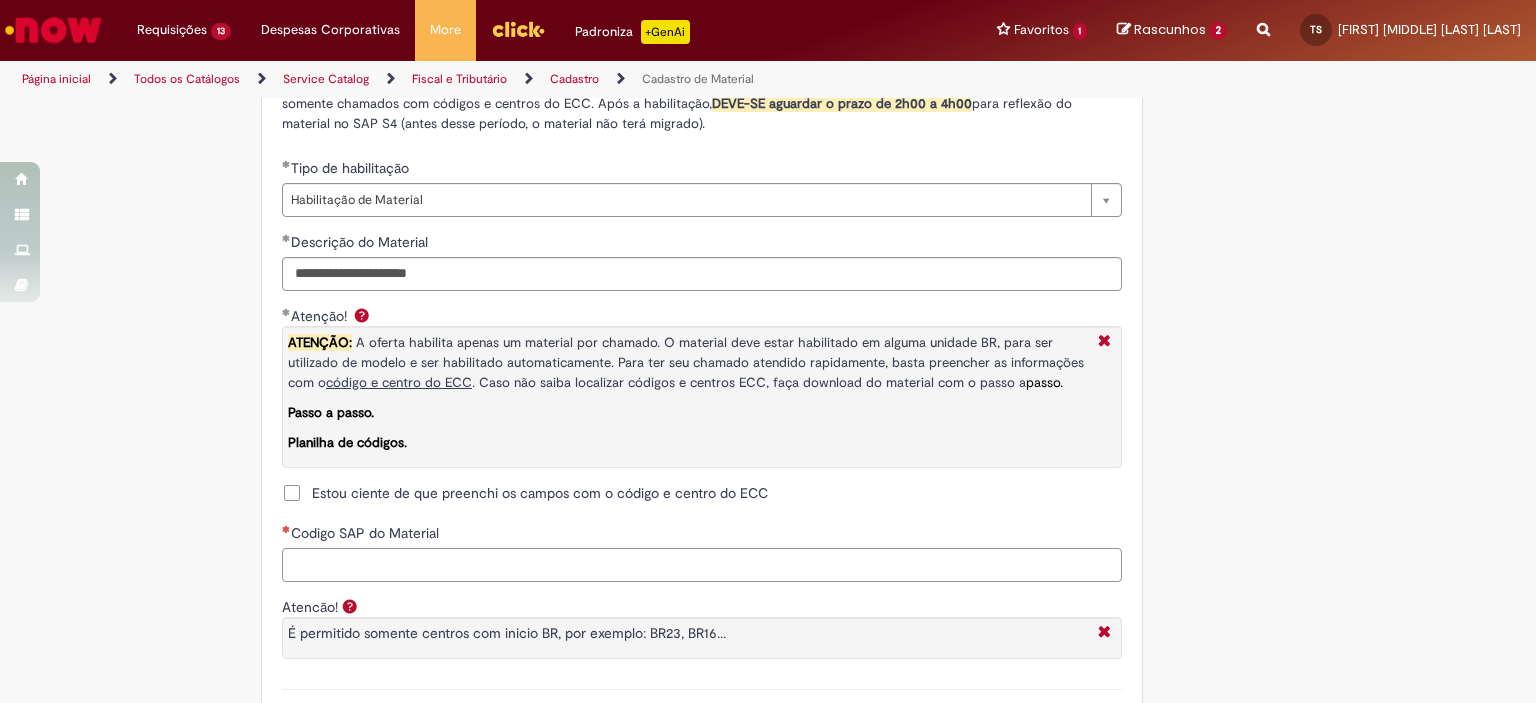 click on "Codigo SAP do Material" at bounding box center (702, 565) 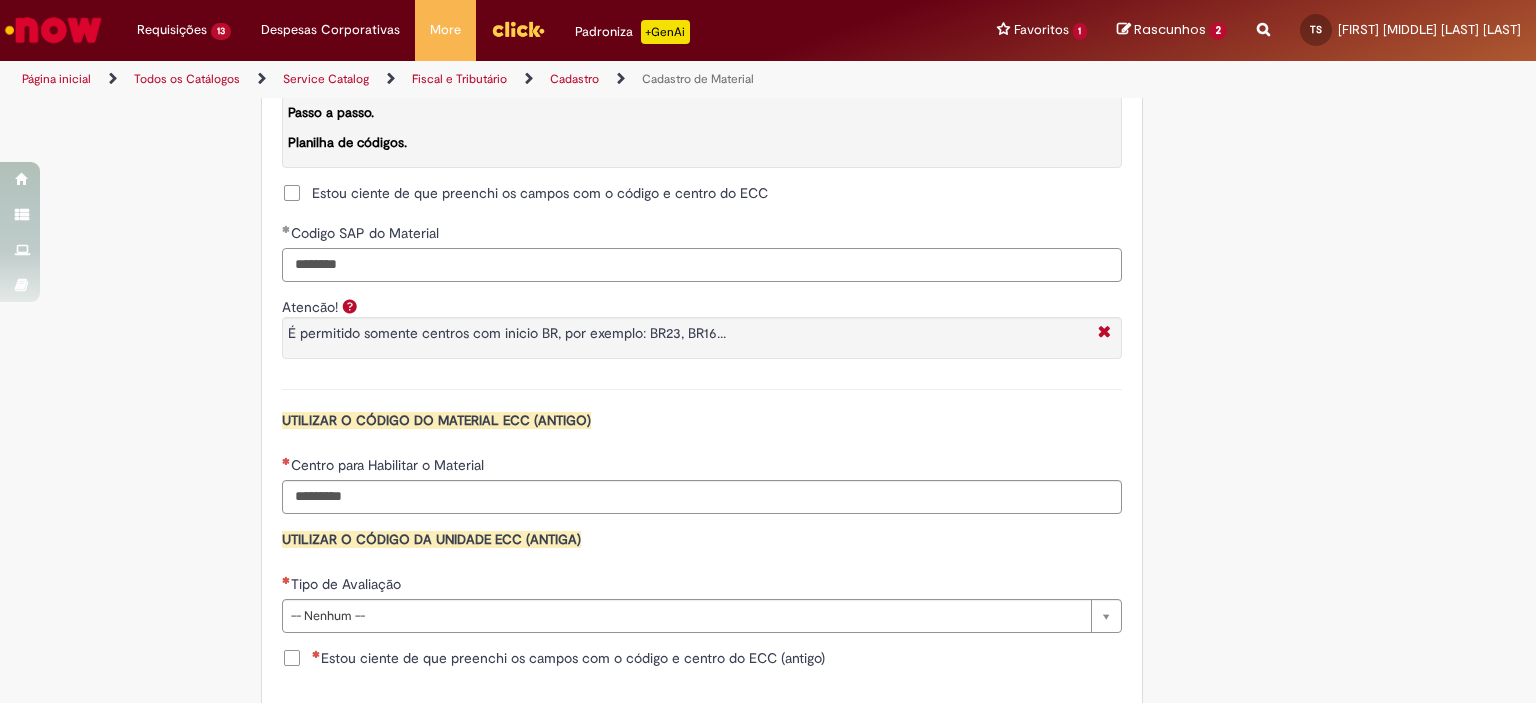 scroll, scrollTop: 1800, scrollLeft: 0, axis: vertical 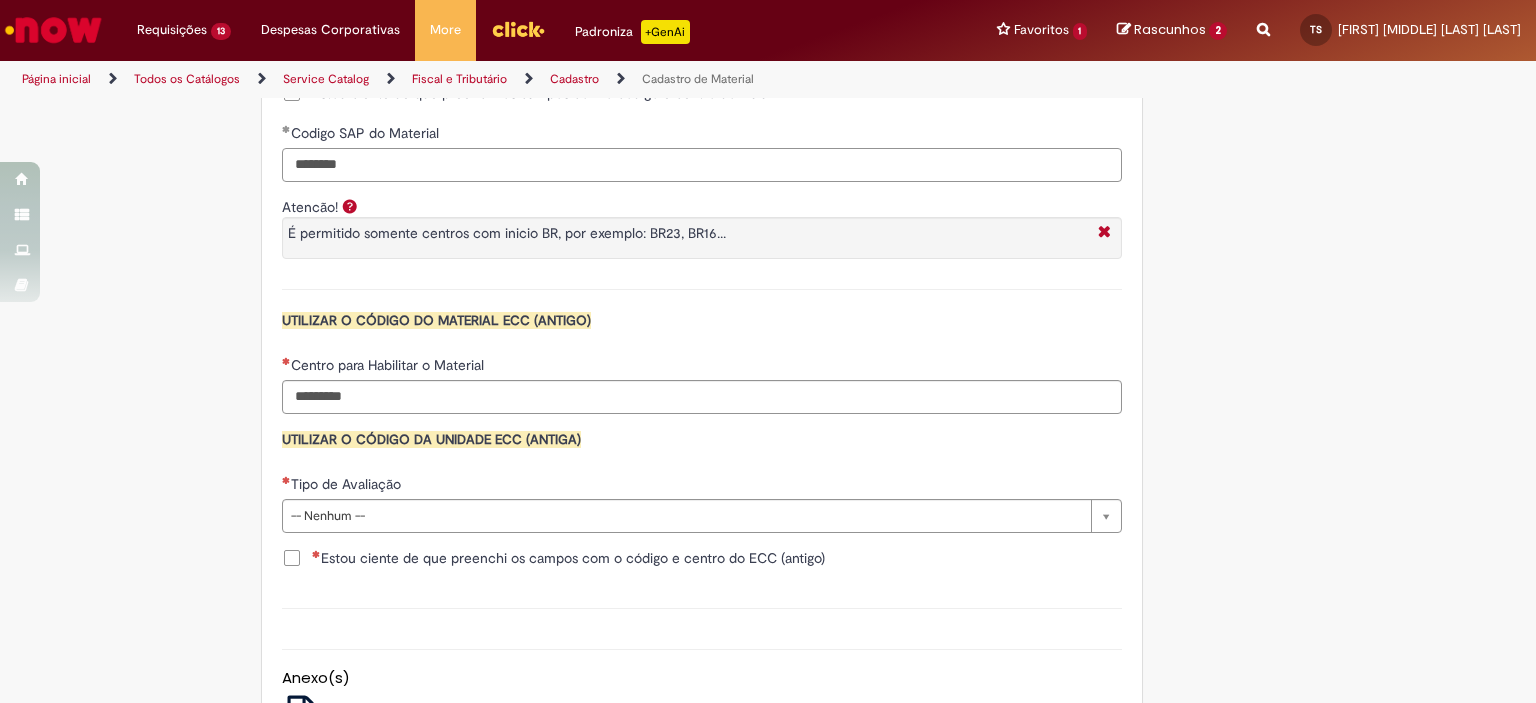 type on "********" 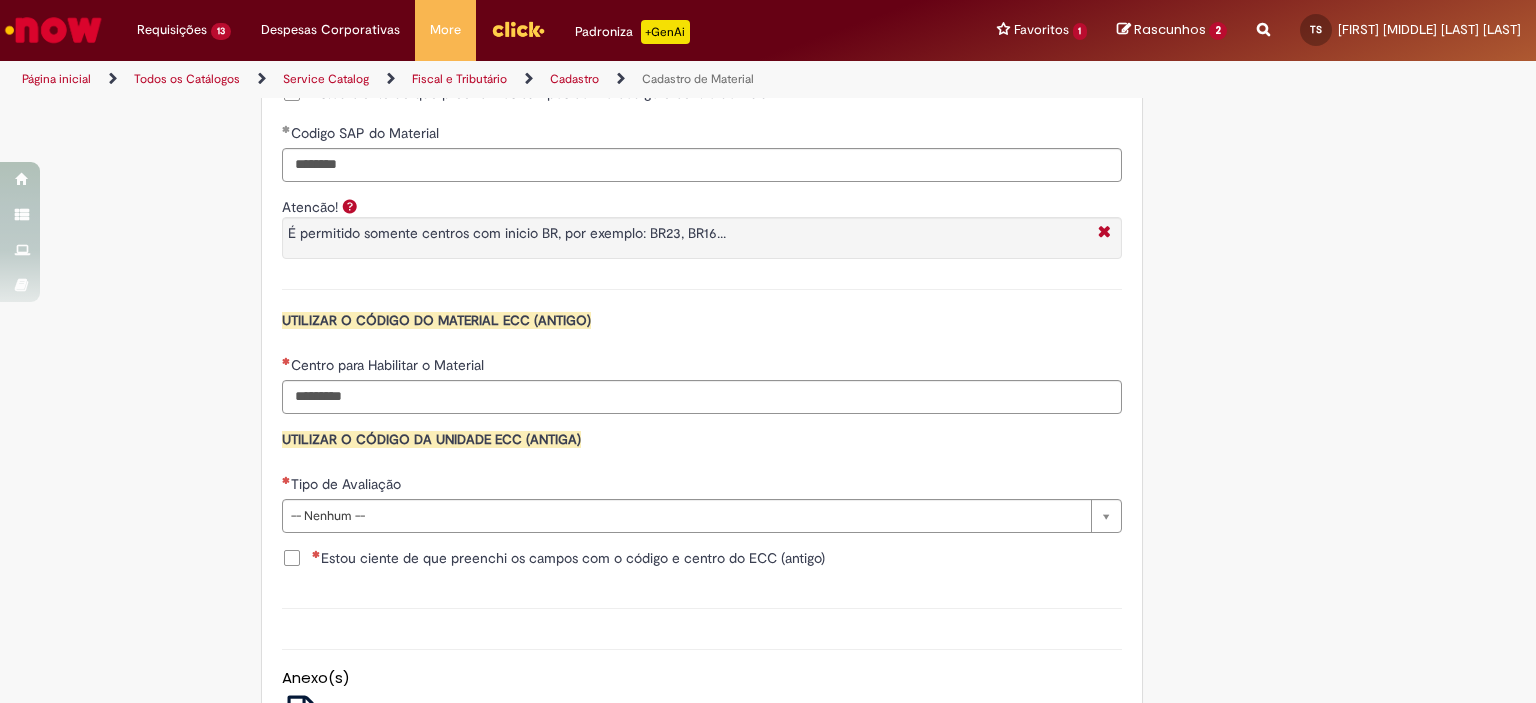 click on "**********" at bounding box center [702, 5] 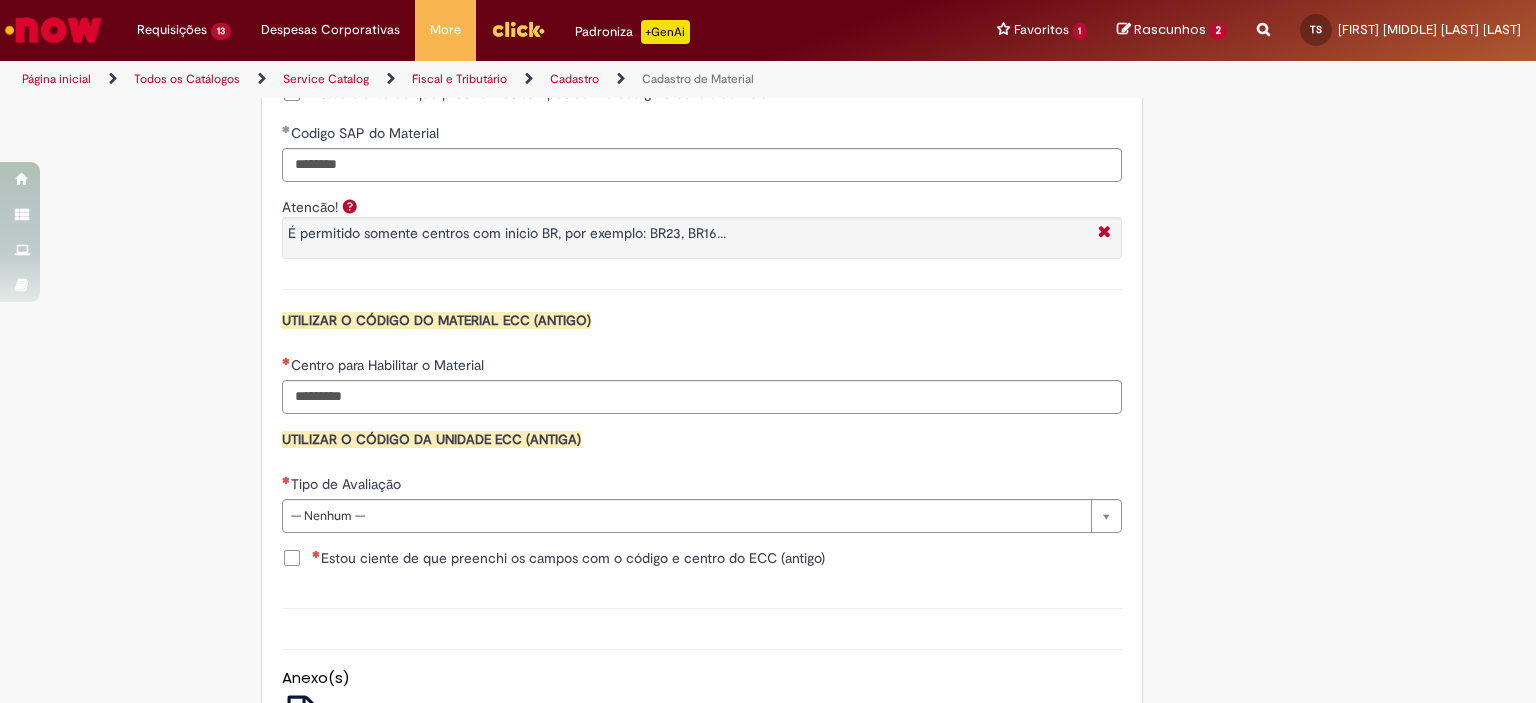 type 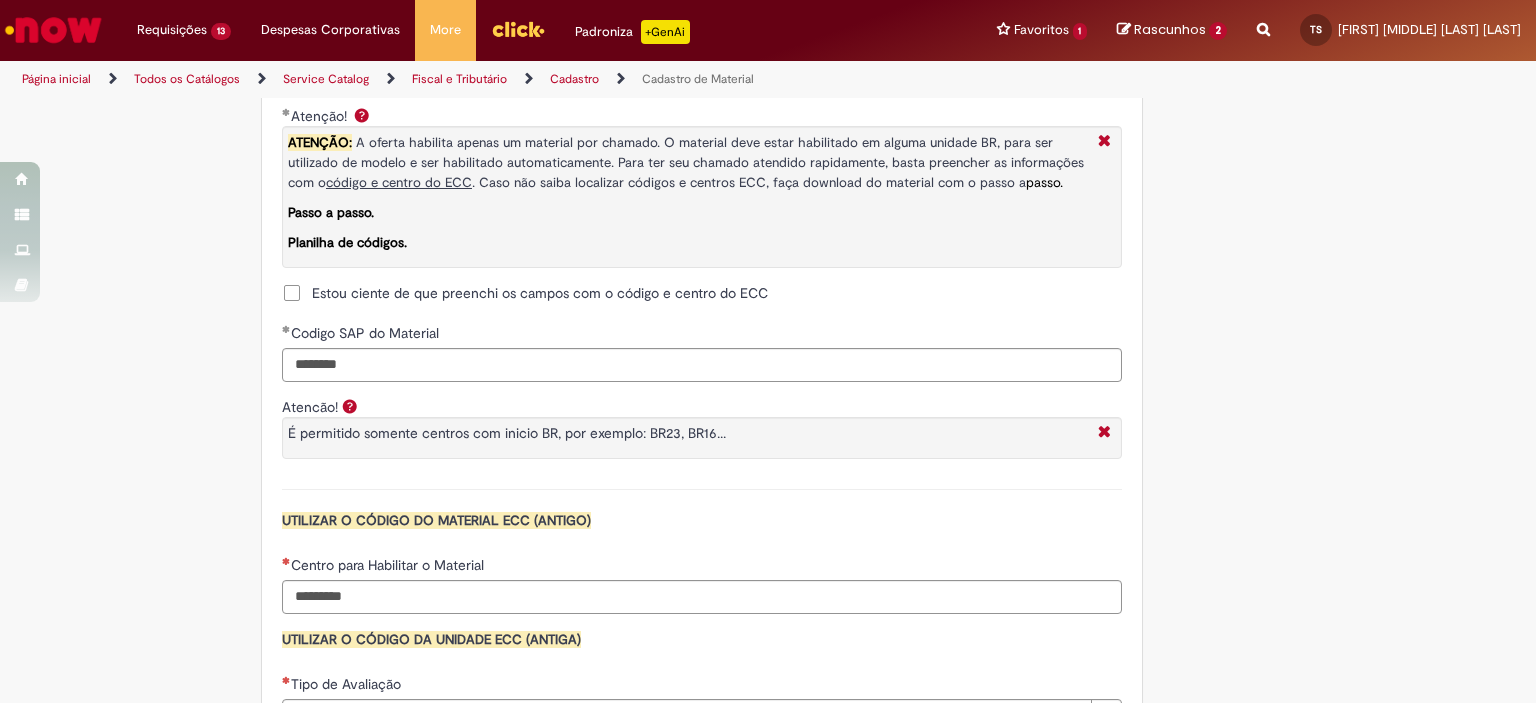 scroll, scrollTop: 1800, scrollLeft: 0, axis: vertical 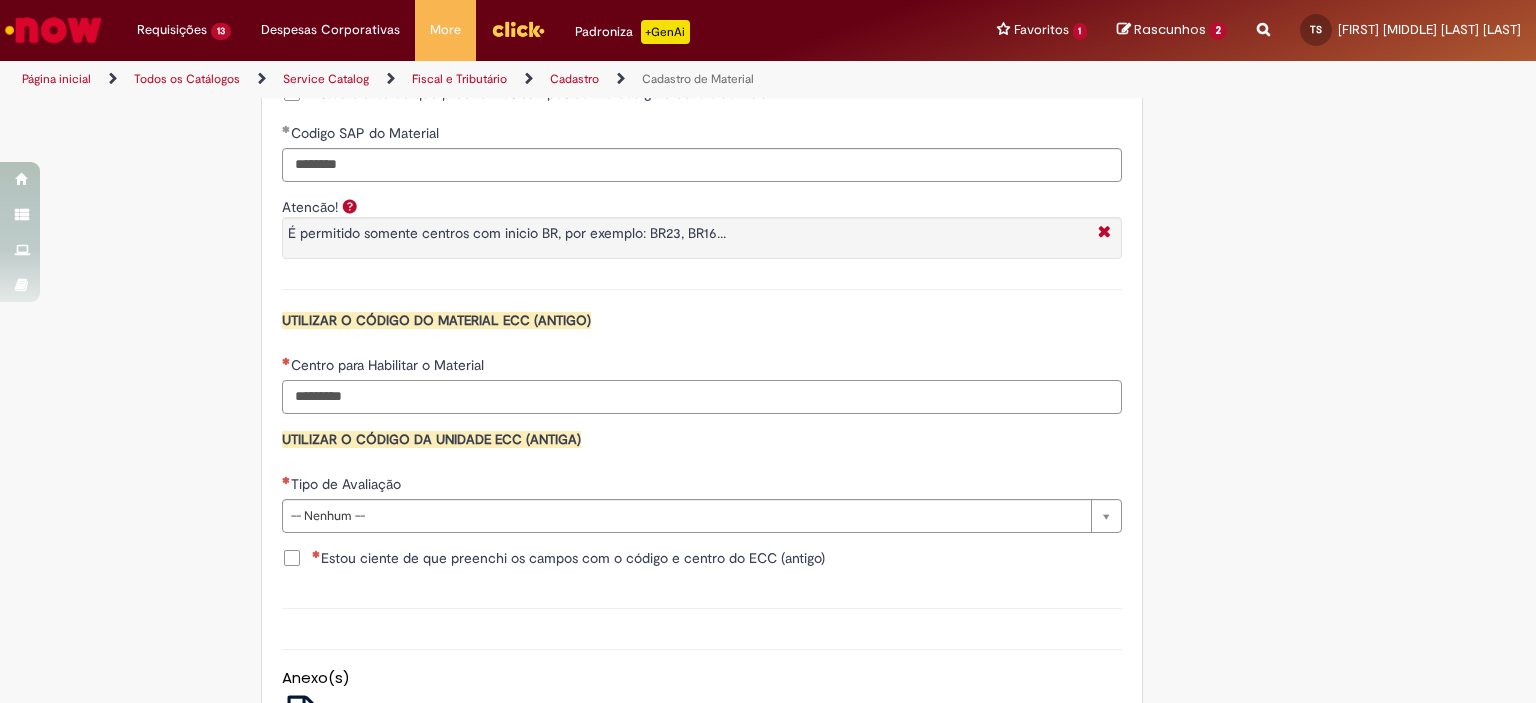 click on "Centro para Habilitar o Material" at bounding box center [702, 397] 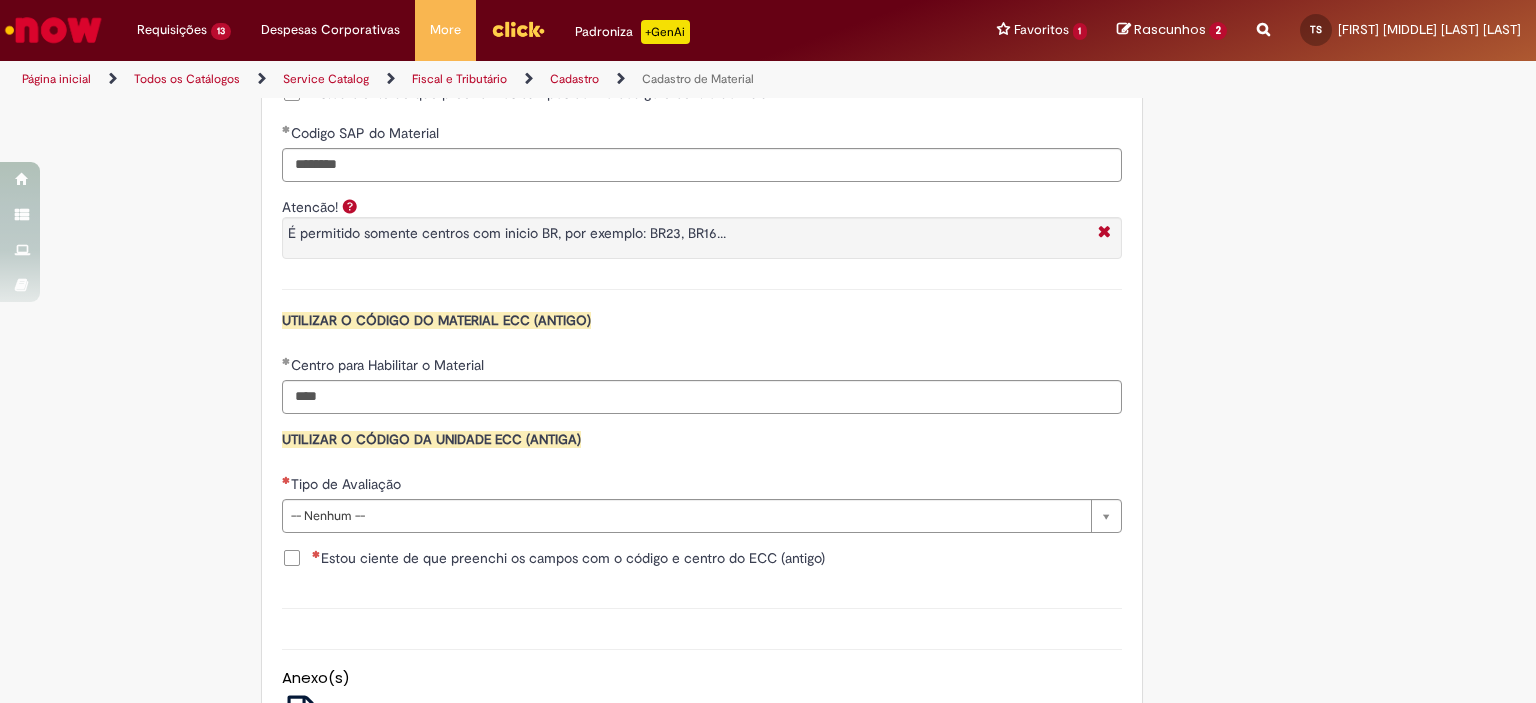 type on "****" 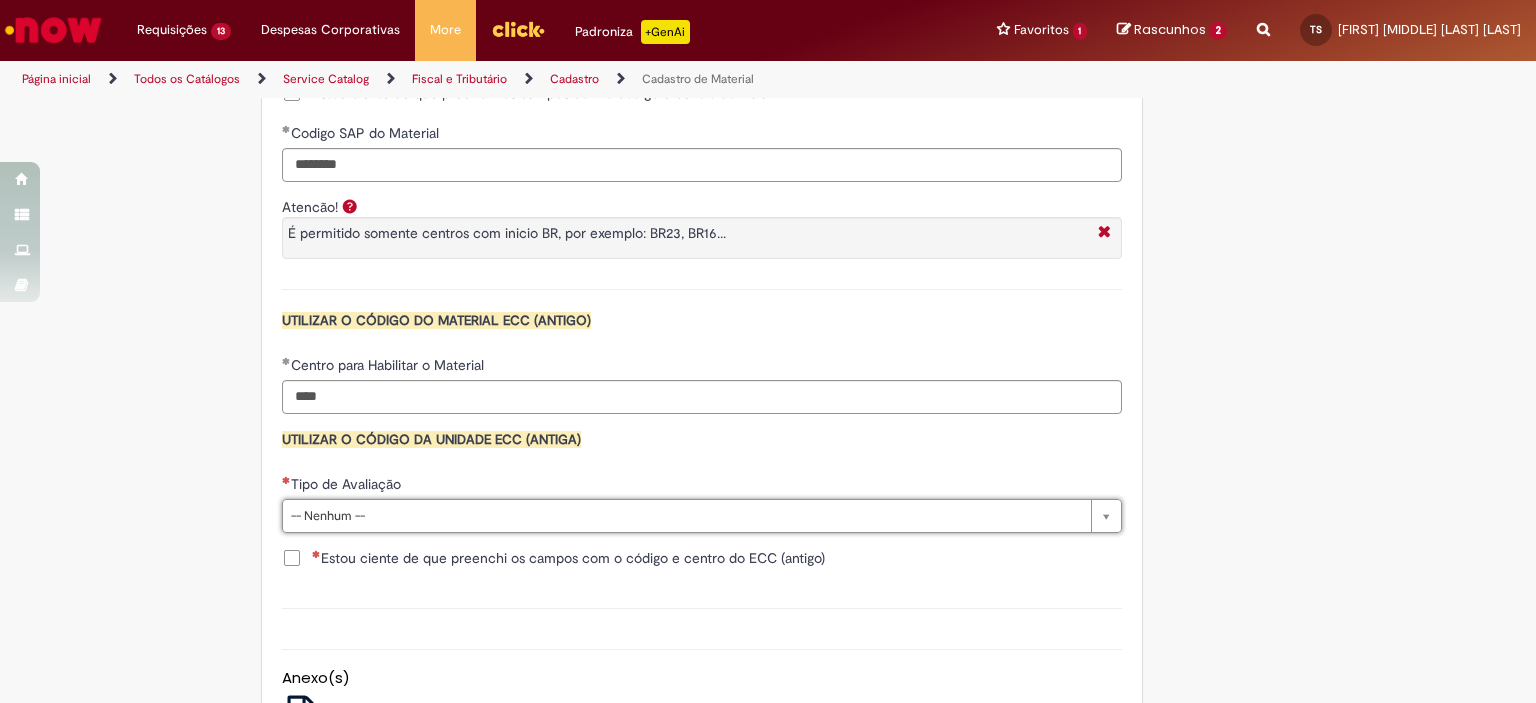 type 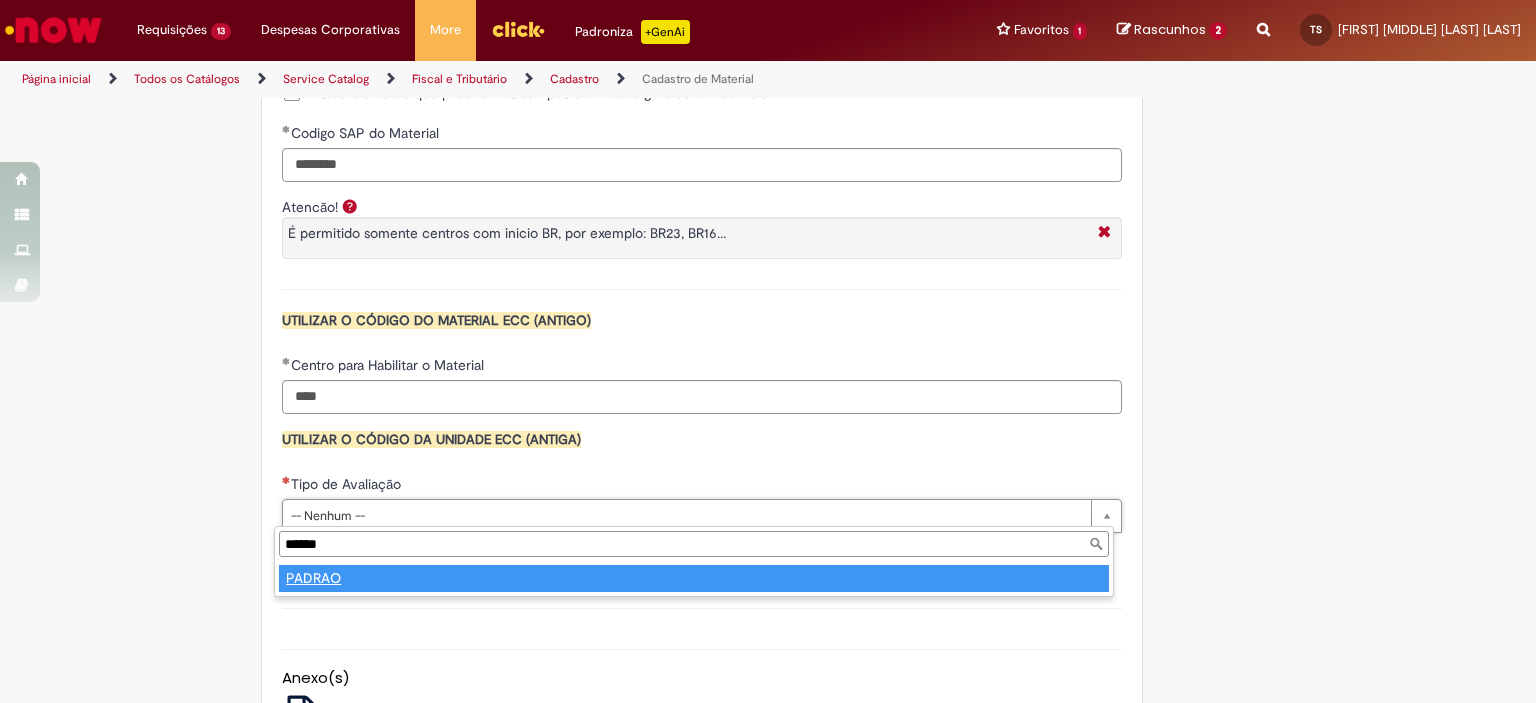 type on "******" 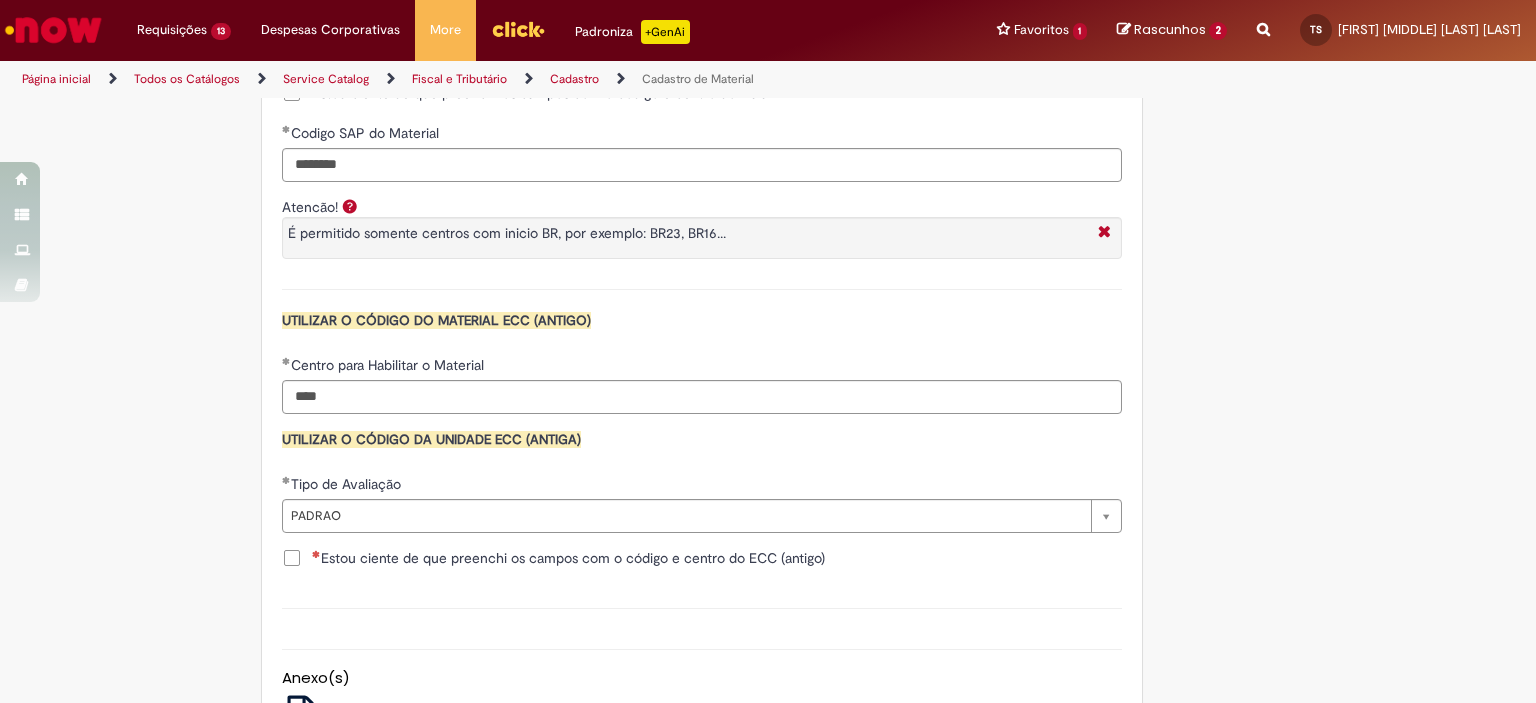 click on "Estou ciente de que preenchi os campos com o código e centro do ECC  (antigo)" at bounding box center (568, 558) 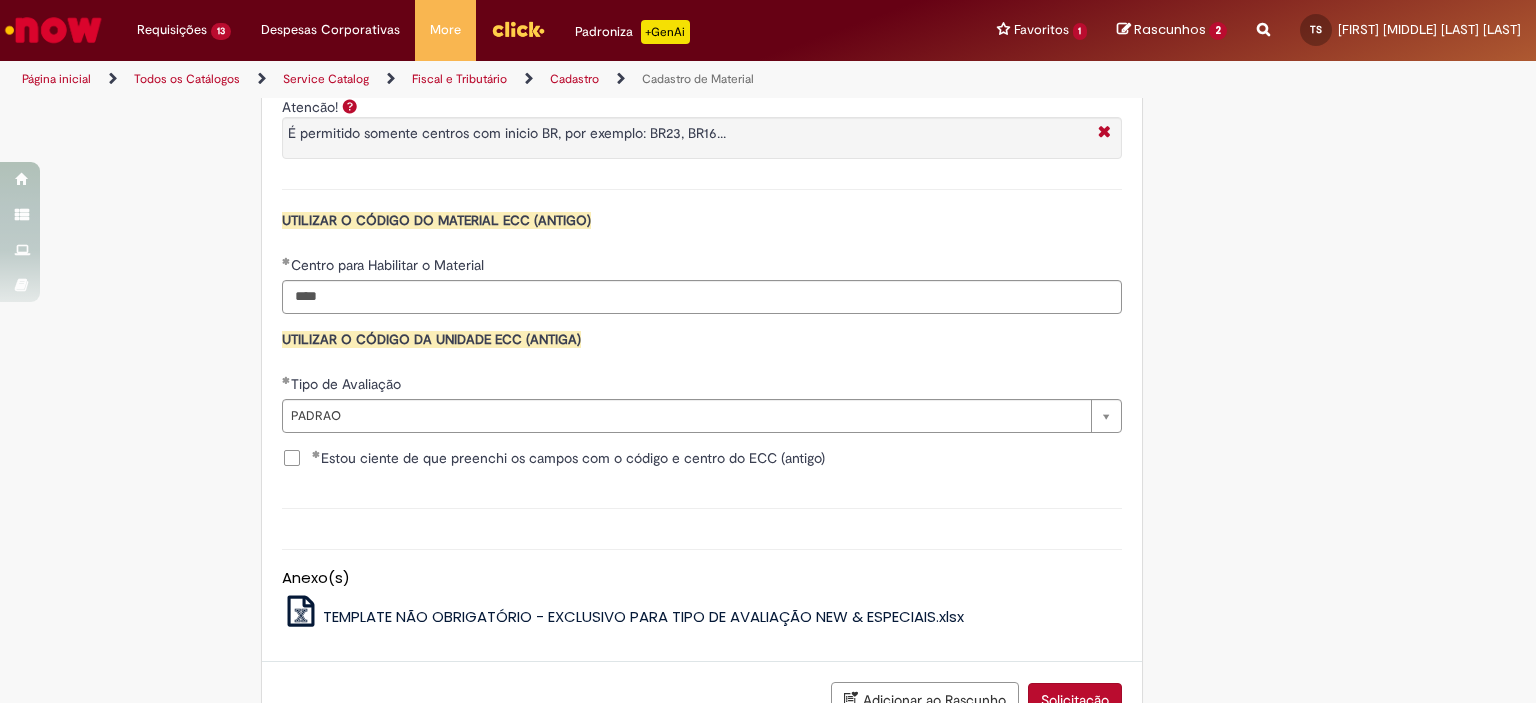 scroll, scrollTop: 2000, scrollLeft: 0, axis: vertical 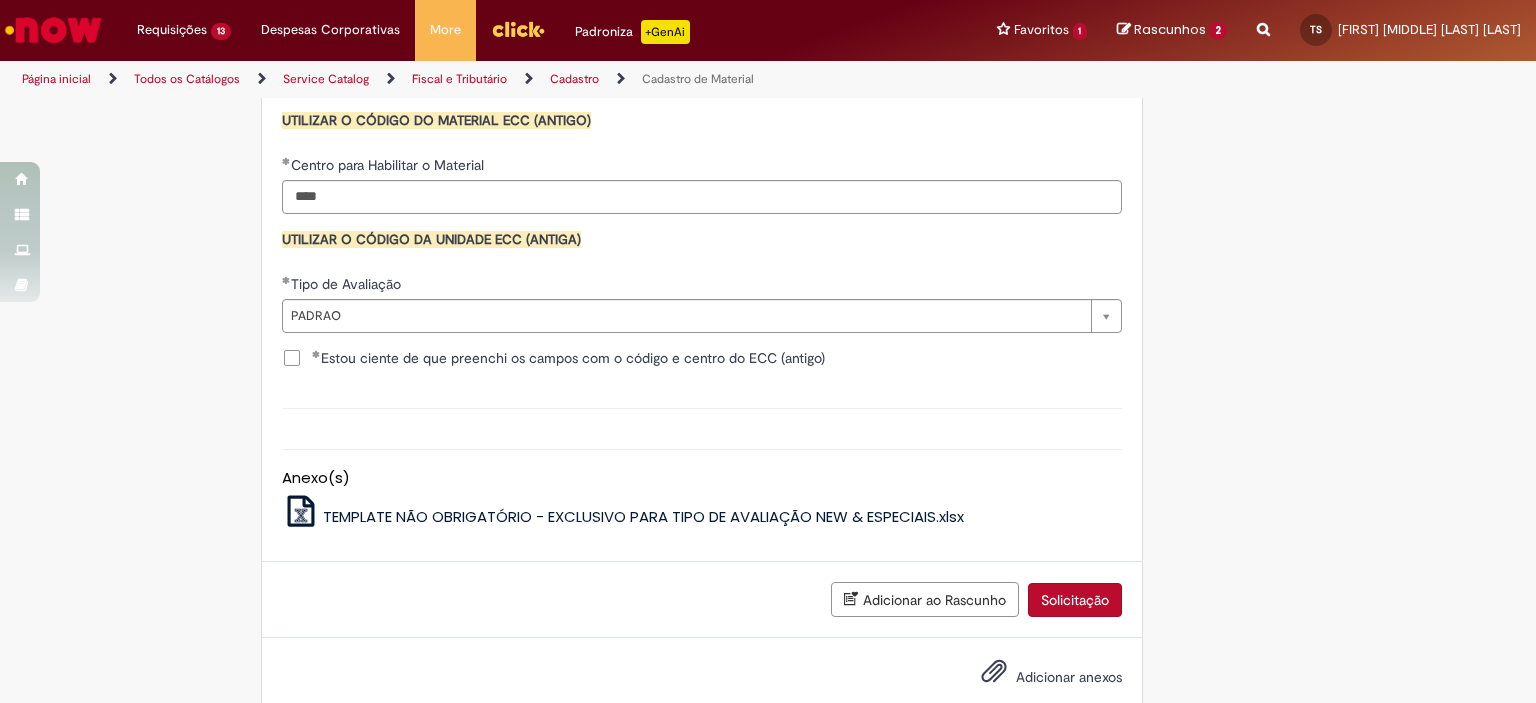 click on "Solicitação" at bounding box center (1075, 600) 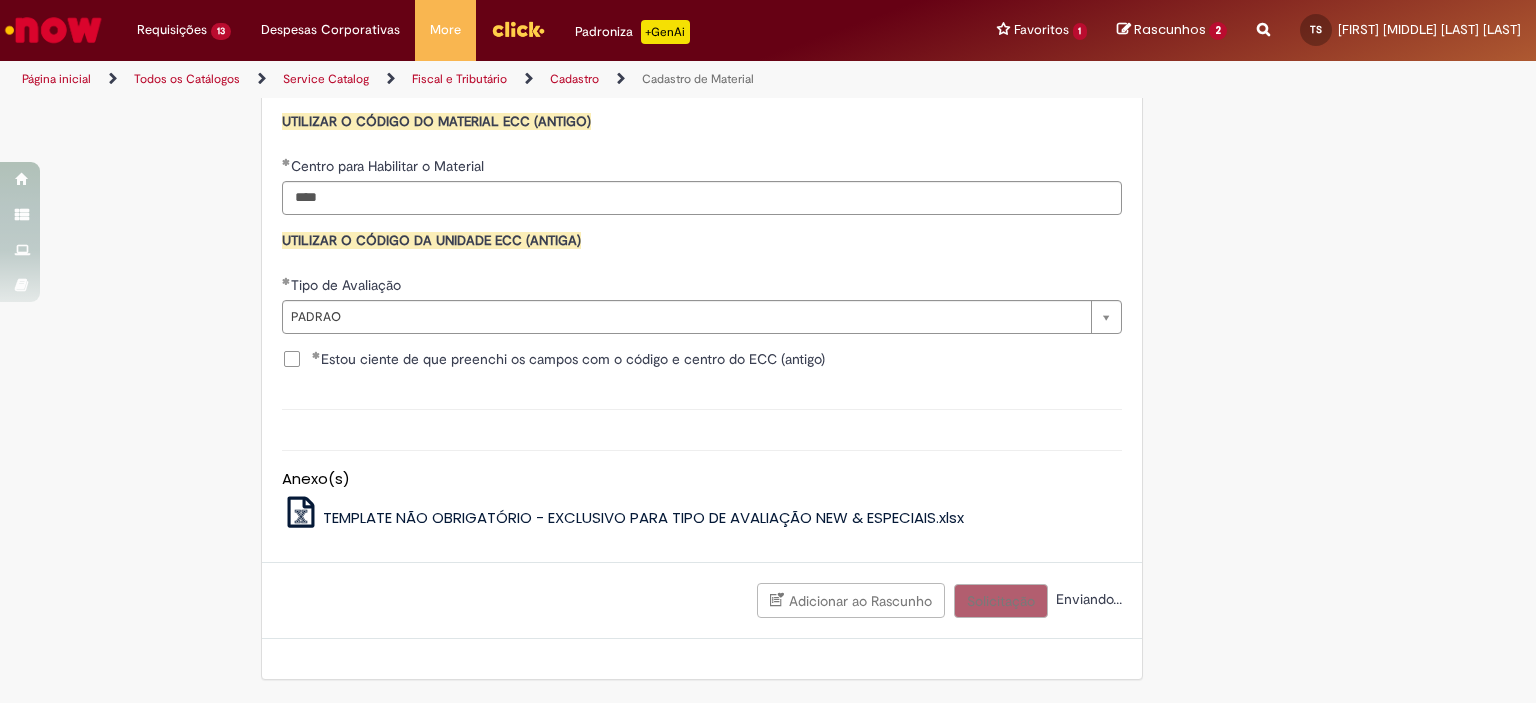 scroll, scrollTop: 1993, scrollLeft: 0, axis: vertical 